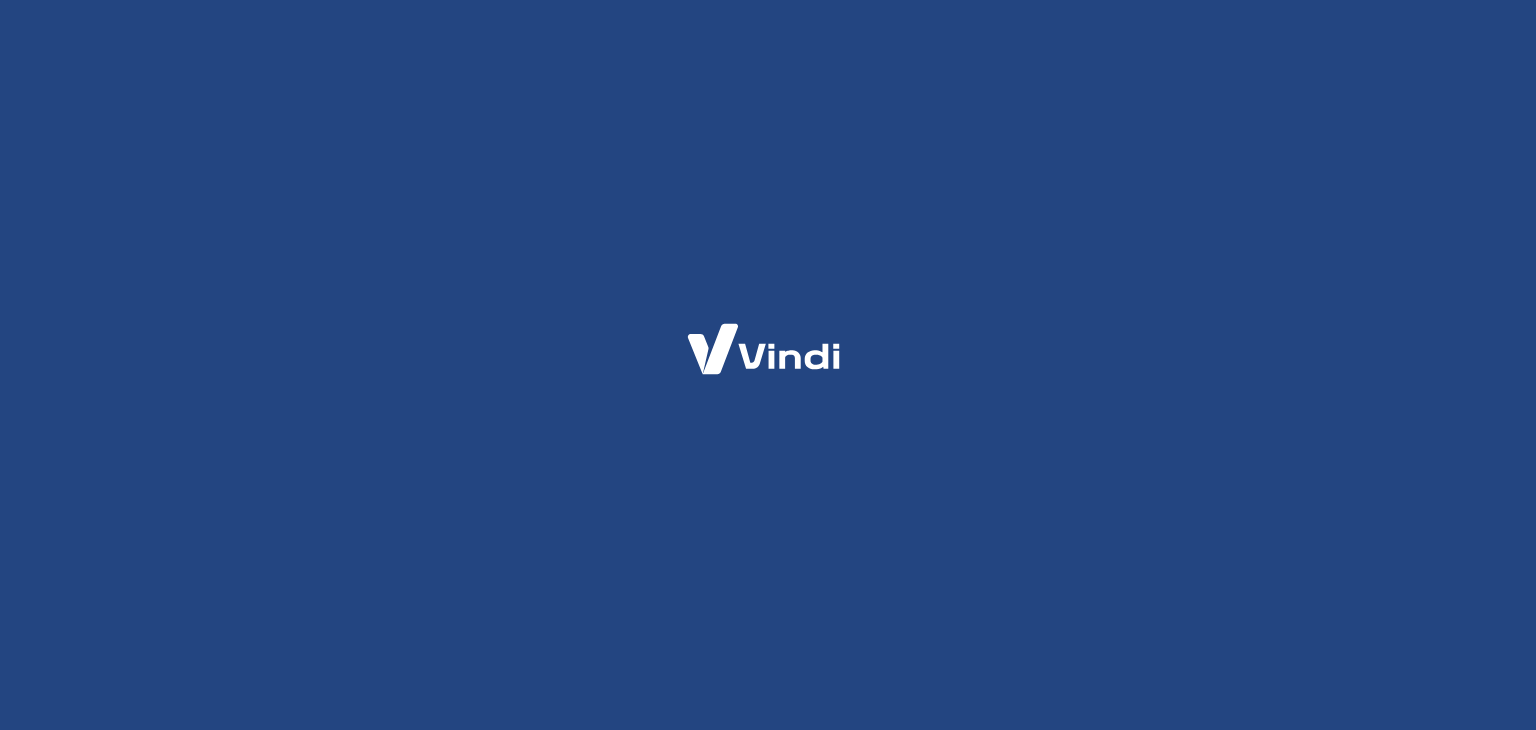 scroll, scrollTop: 0, scrollLeft: 0, axis: both 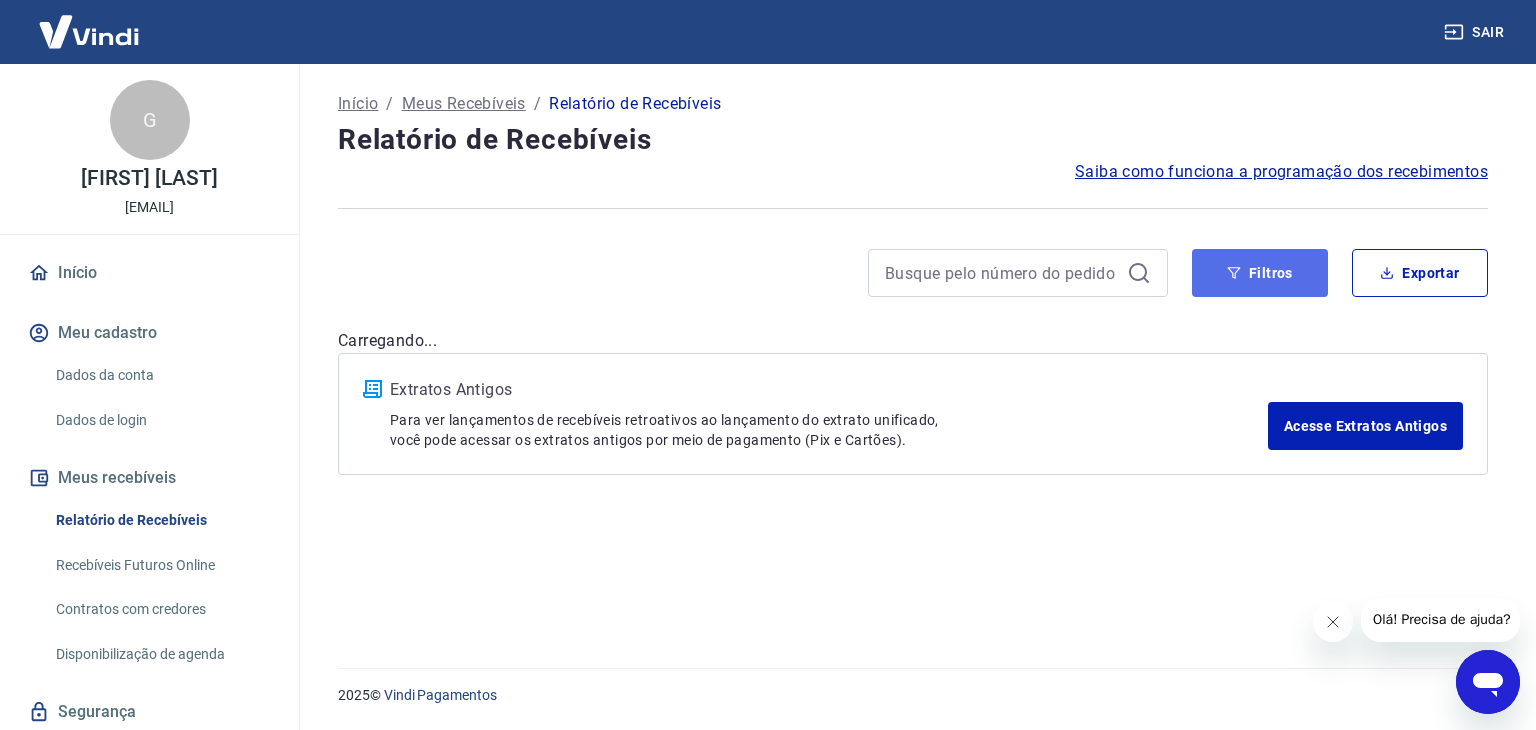 click on "Filtros" at bounding box center [1260, 273] 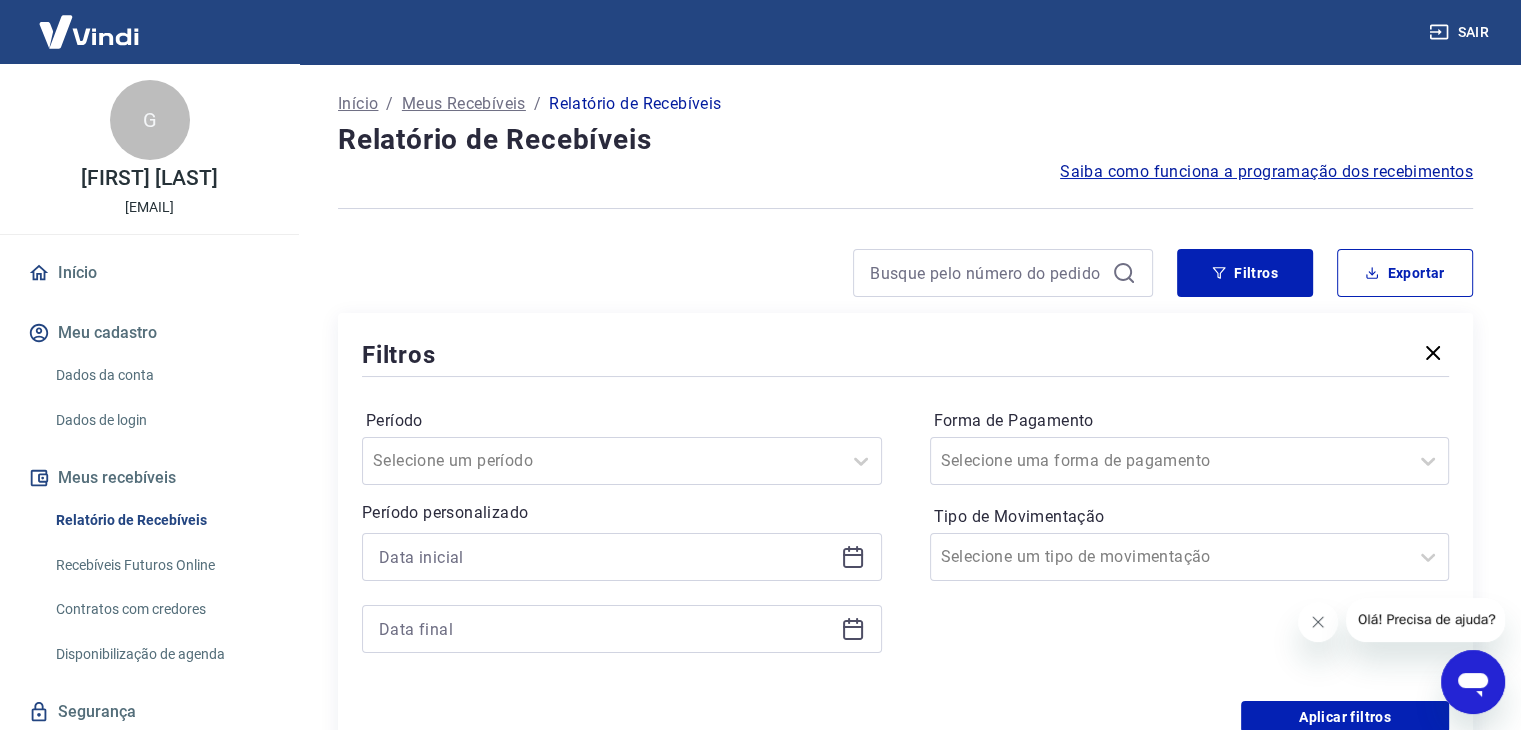 click at bounding box center [622, 557] 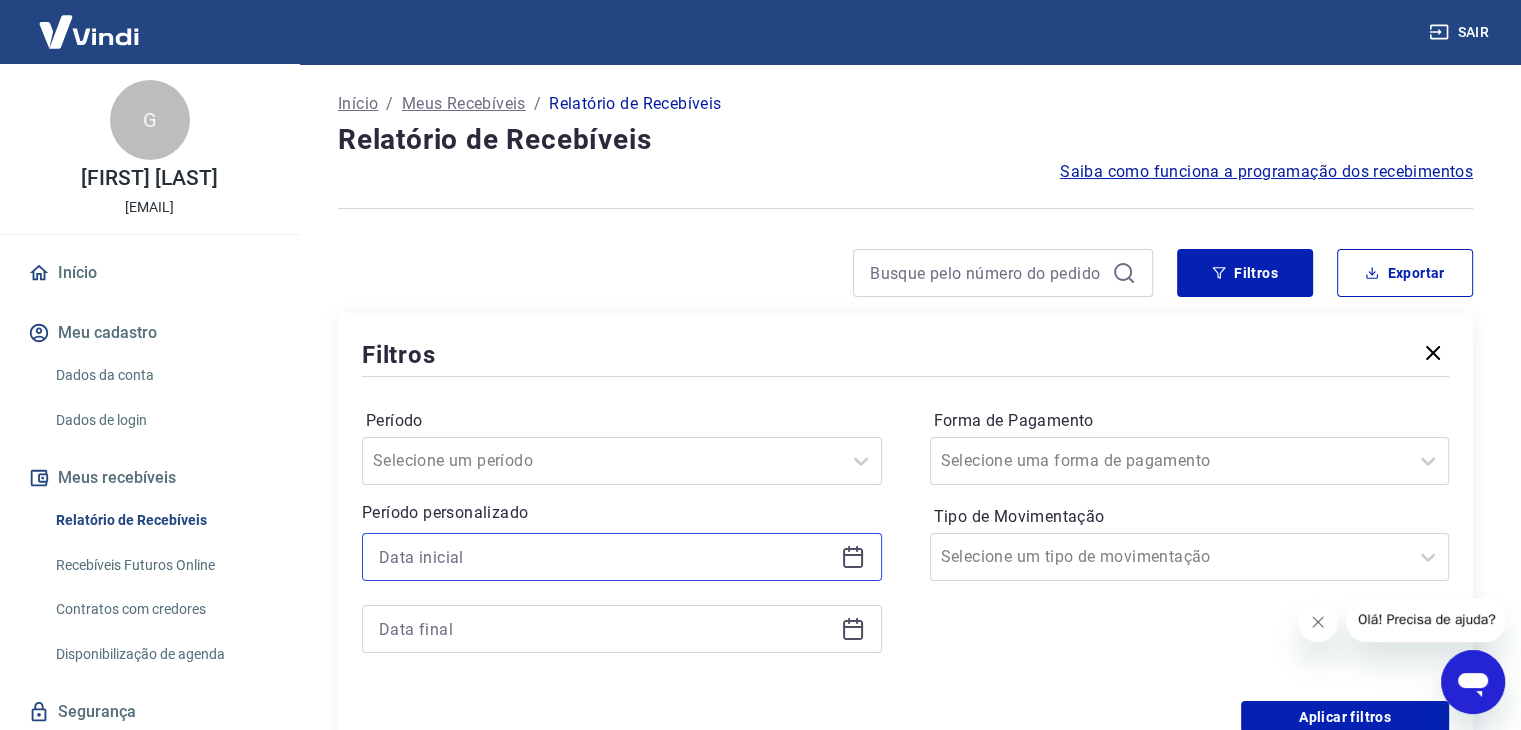 click at bounding box center (606, 557) 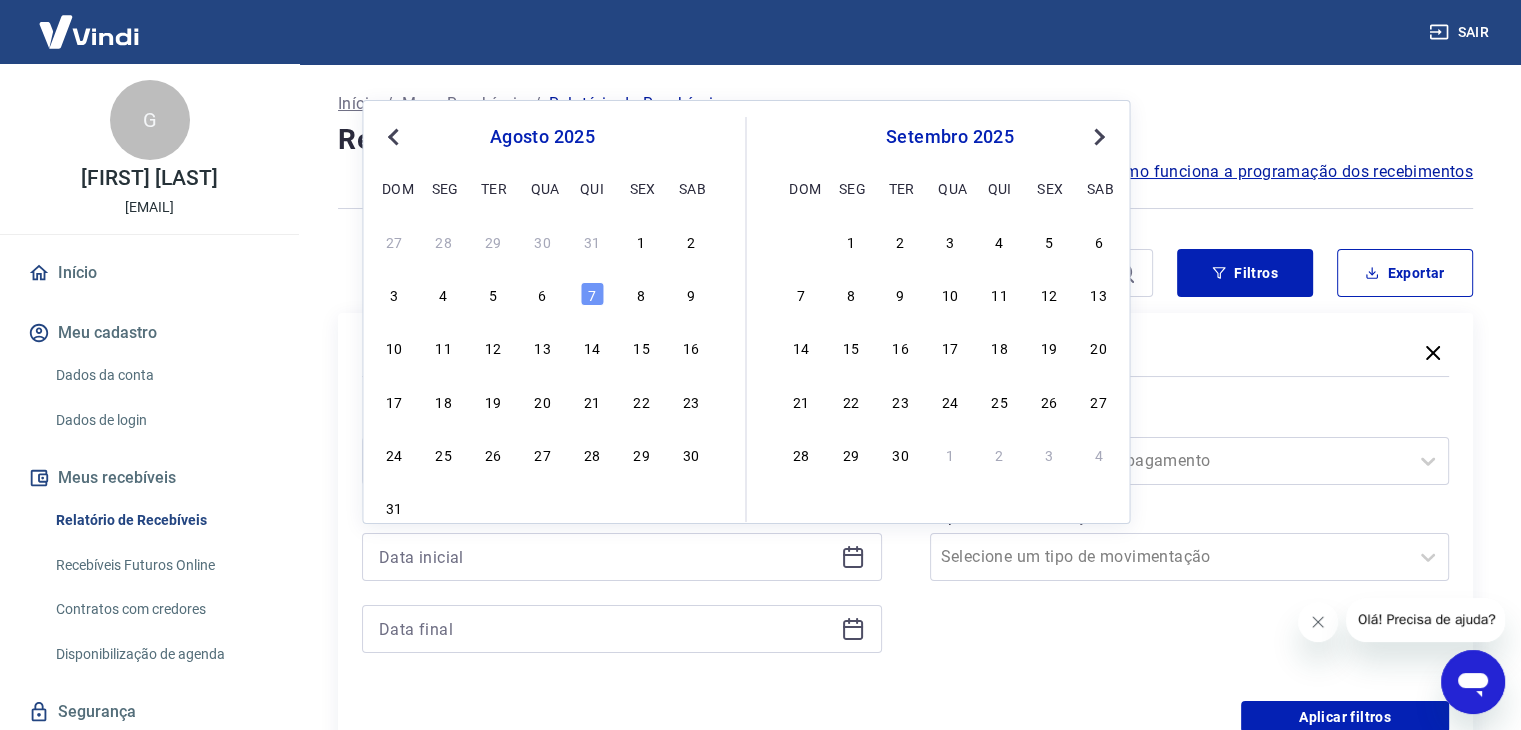 click on "27 28 29 30 31 1 2" at bounding box center (542, 240) 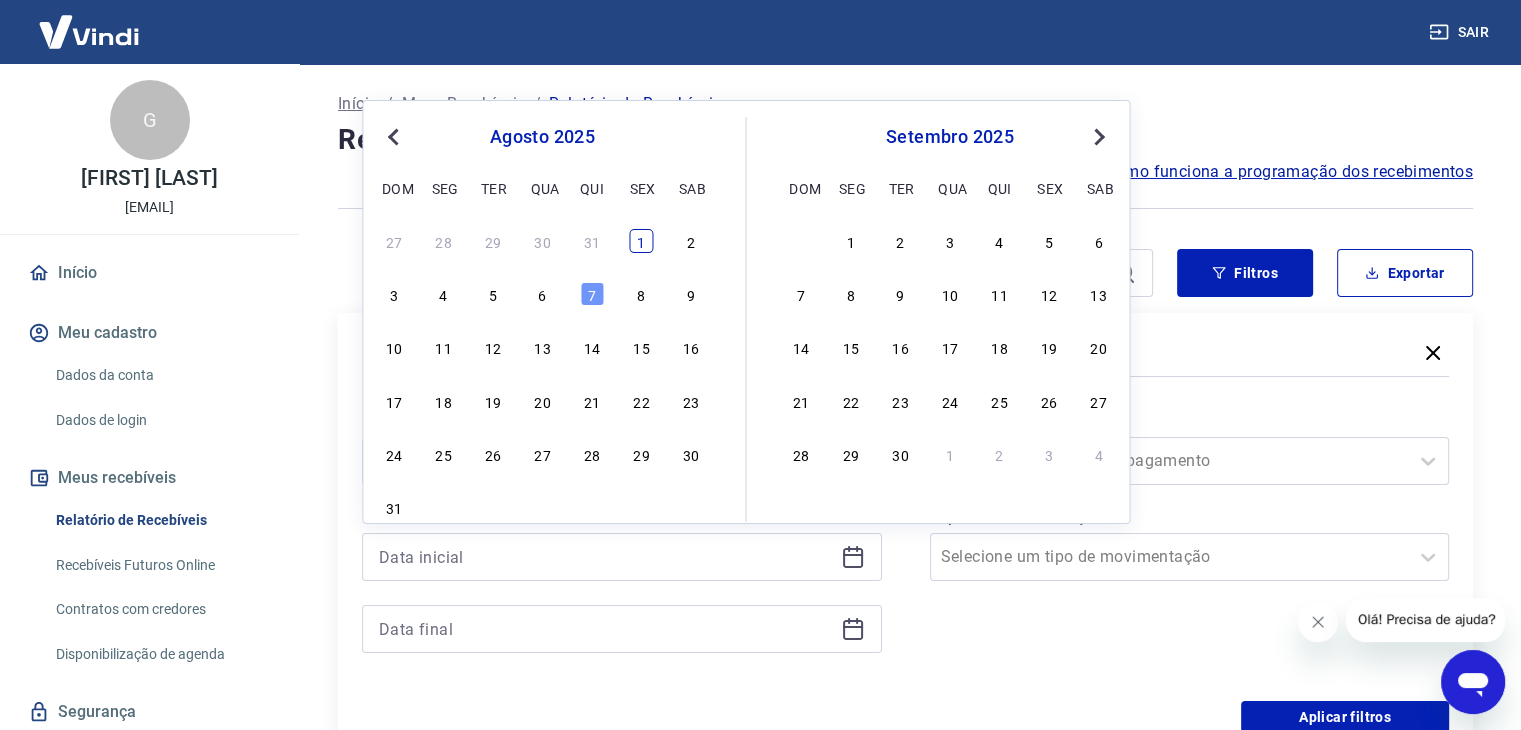 click on "1" at bounding box center [641, 241] 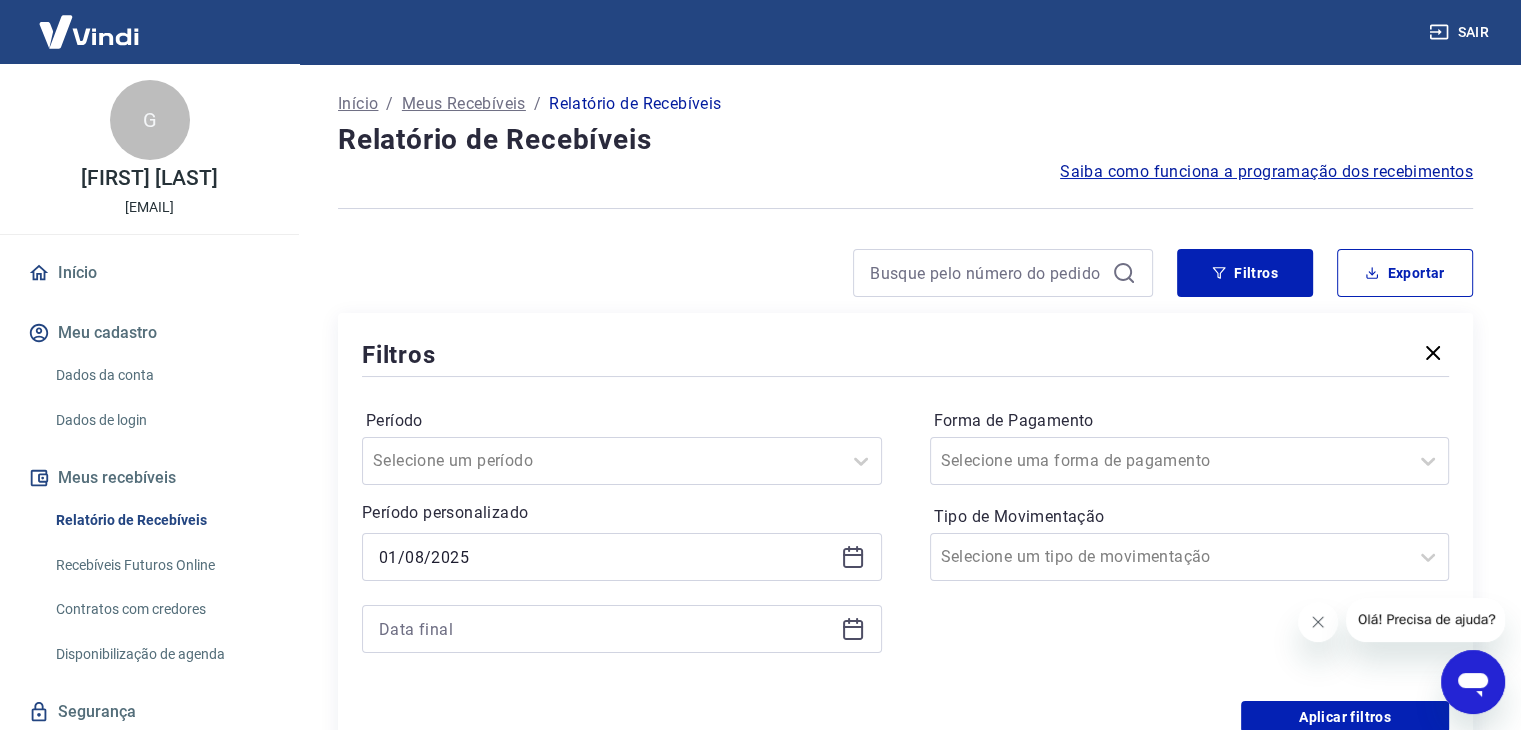 click at bounding box center [622, 629] 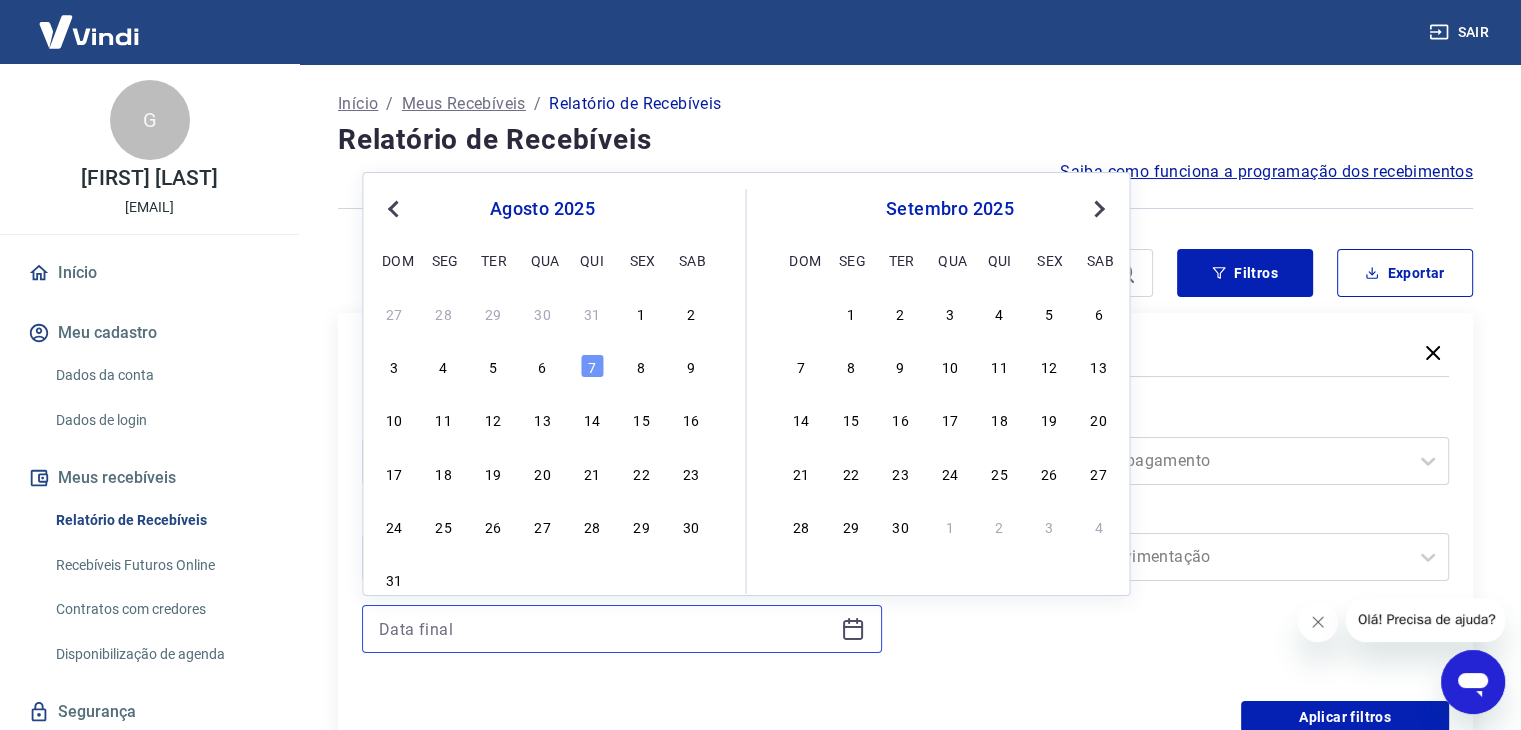click at bounding box center [606, 629] 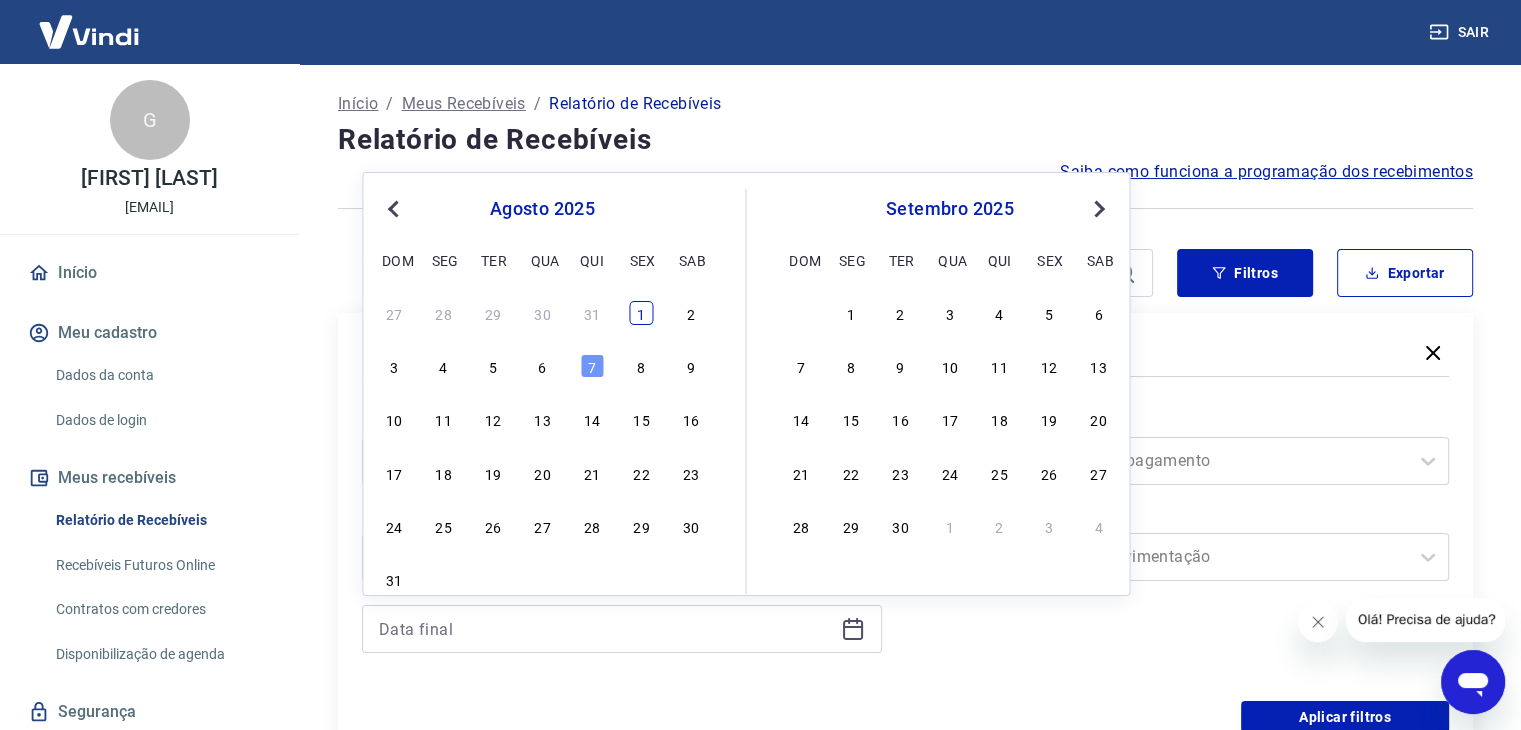 click on "1" at bounding box center [641, 313] 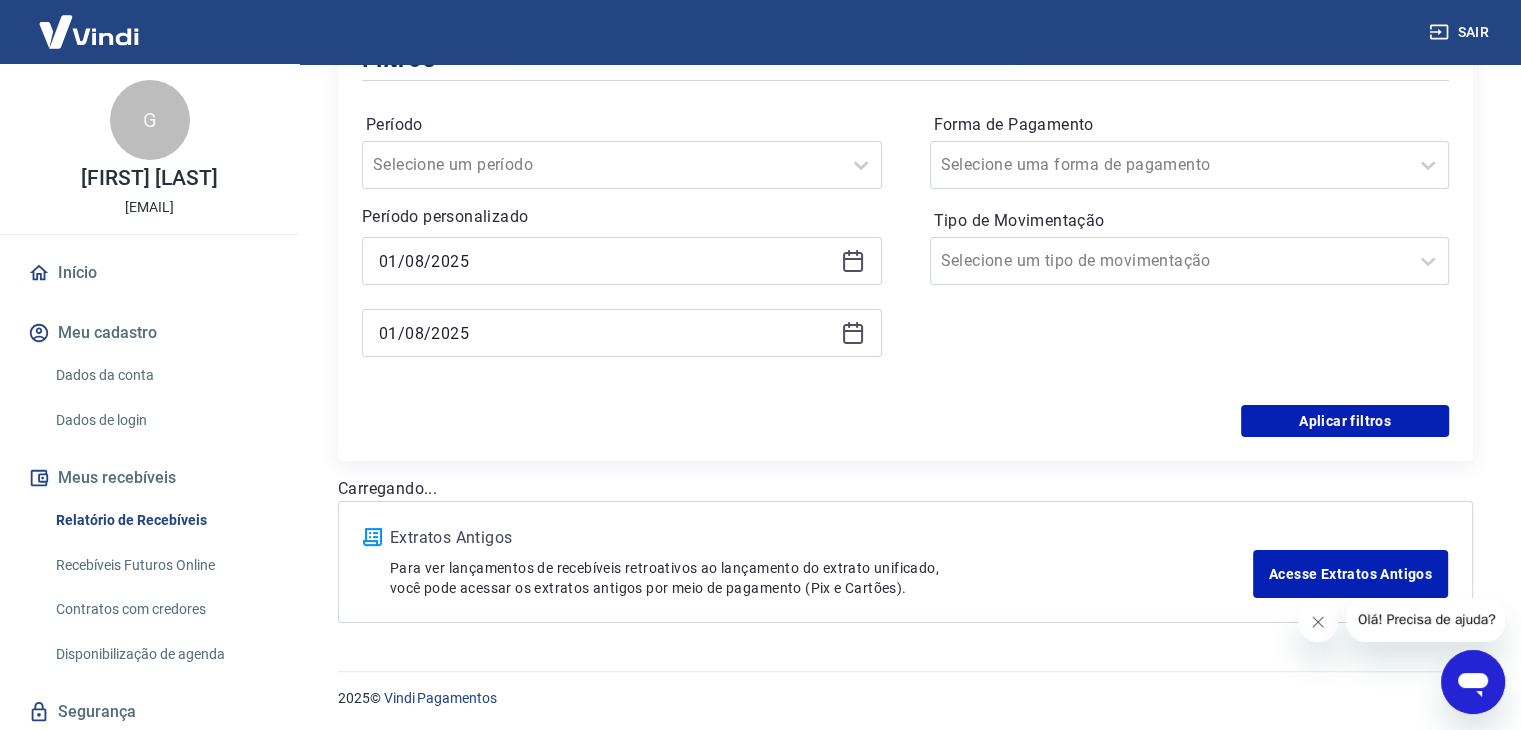 scroll, scrollTop: 299, scrollLeft: 0, axis: vertical 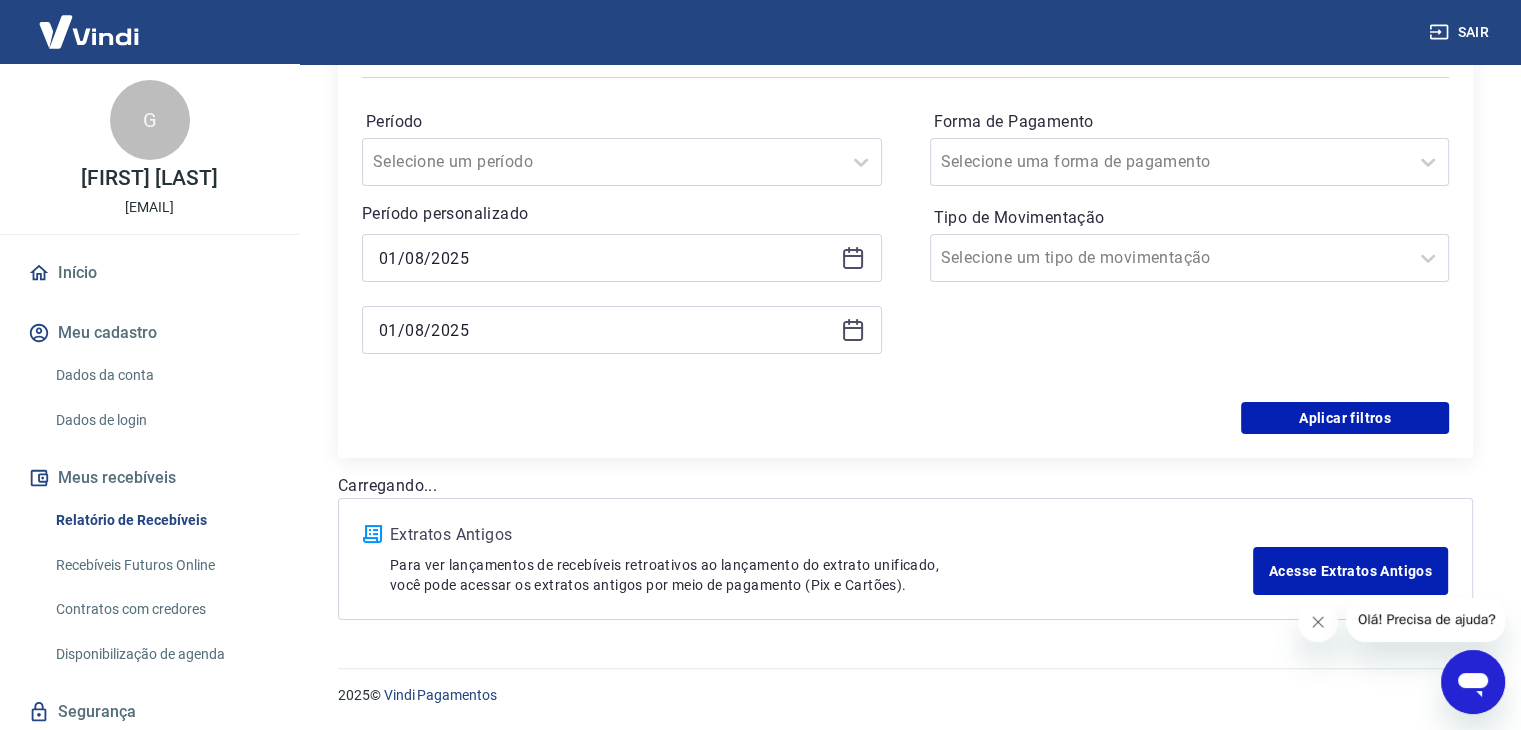 click on "Período Selecione um período Período personalizado Selected date: sexta-feira, 1 de agosto de 2025 01/08/2025 Selected date: sexta-feira, 1 de agosto de 2025 01/08/2025 Forma de Pagamento Selecione uma forma de pagamento Tipo de Movimentação Selecione um tipo de movimentação" at bounding box center [905, 242] 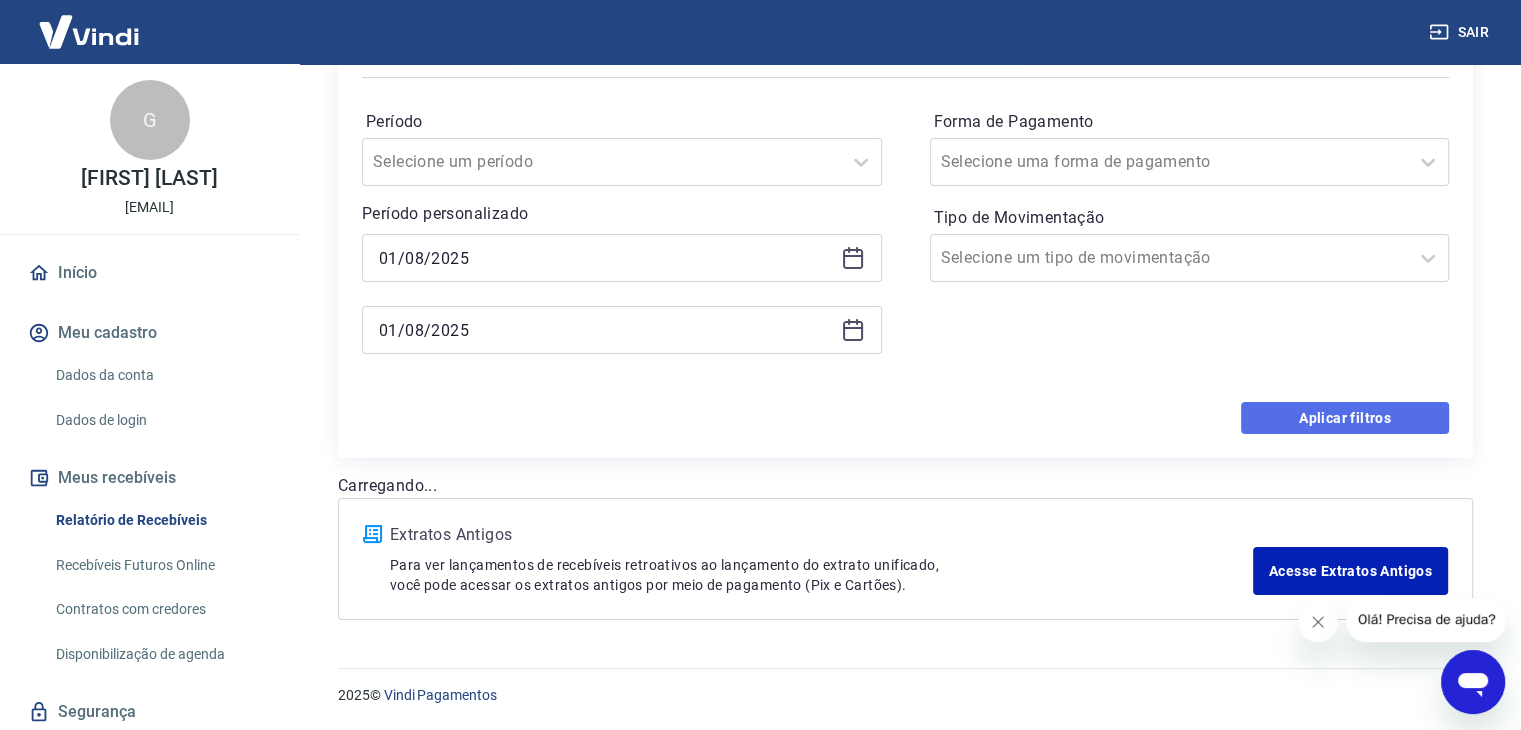 click on "Aplicar filtros" at bounding box center (1345, 418) 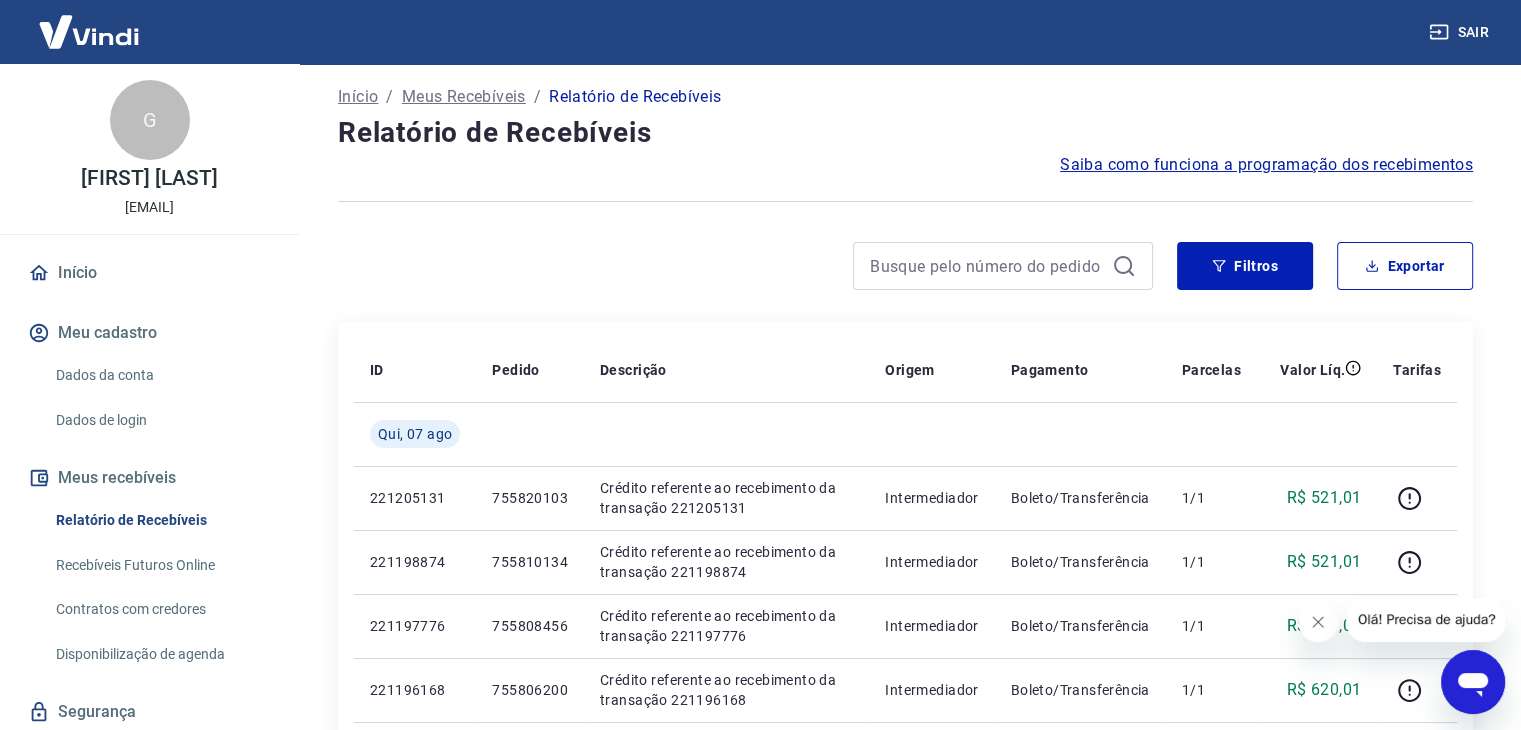 scroll, scrollTop: 0, scrollLeft: 0, axis: both 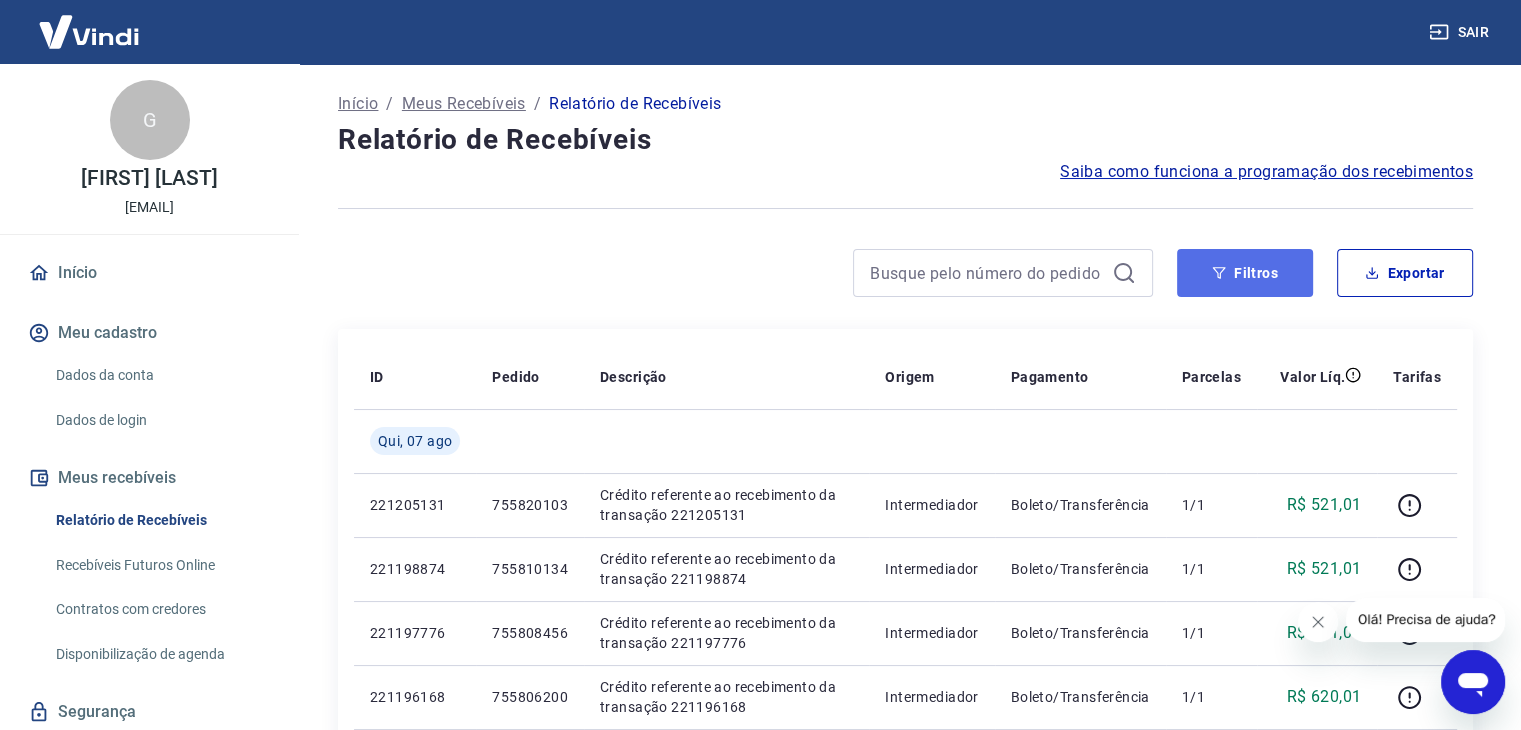 click on "Filtros" at bounding box center [1245, 273] 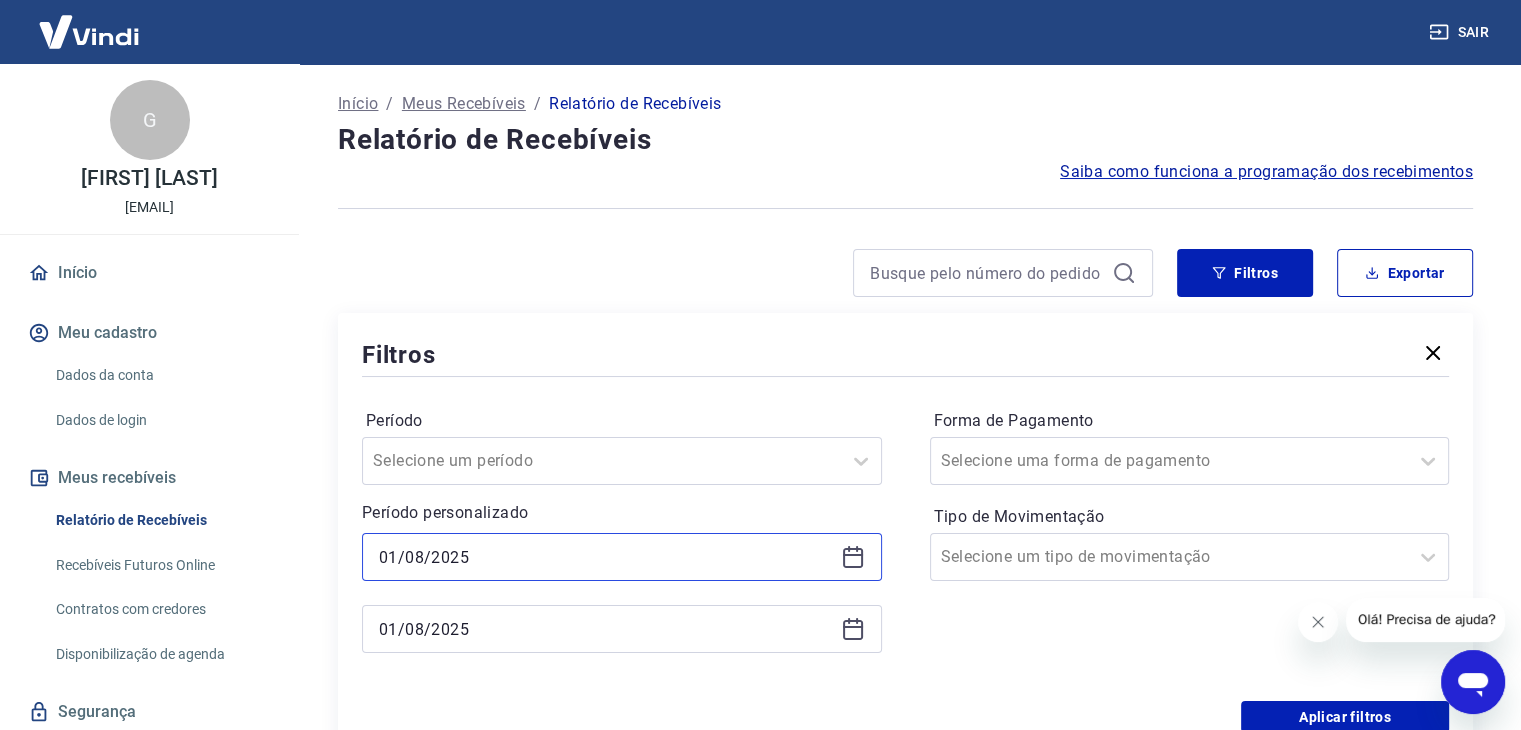 click on "01/08/2025" at bounding box center (606, 557) 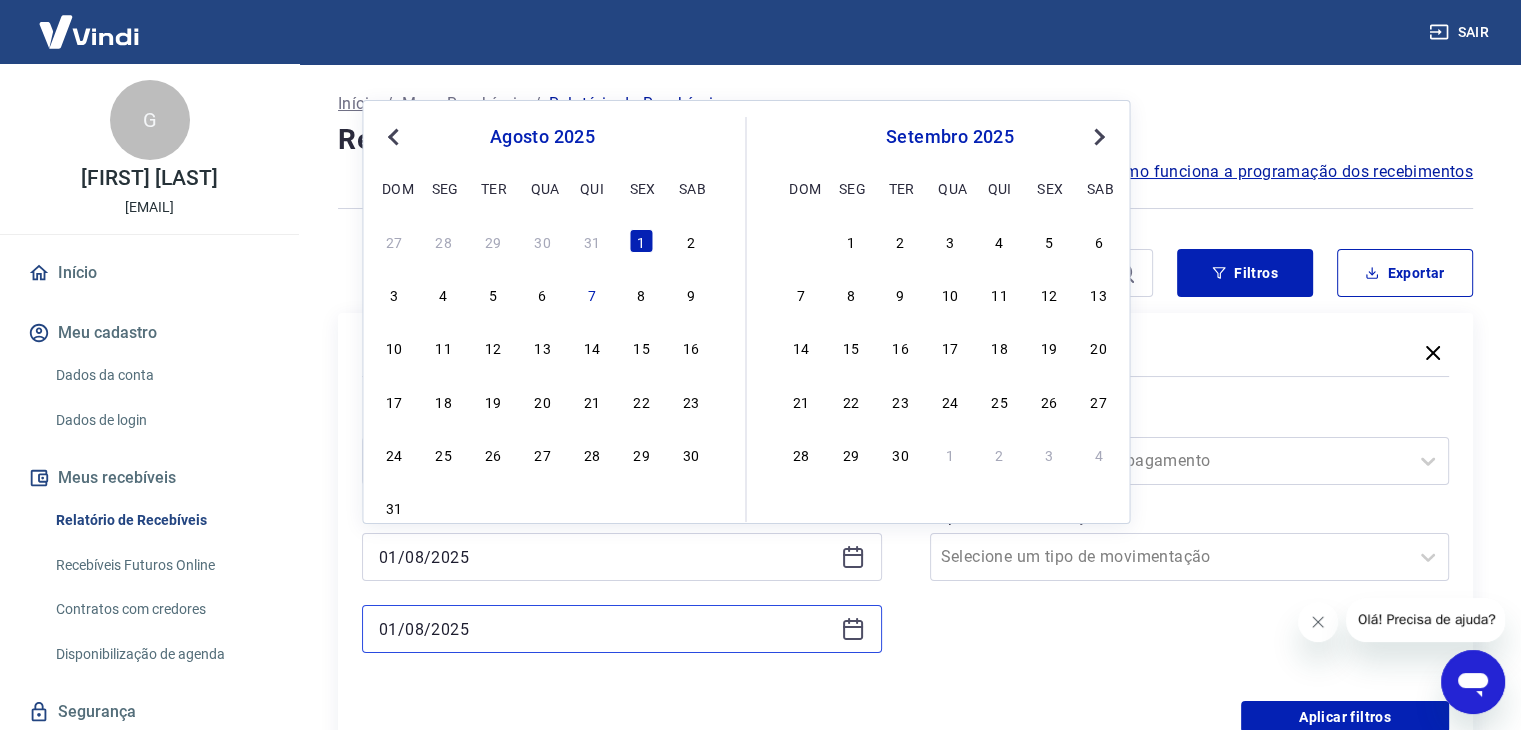 click on "01/08/2025" at bounding box center (606, 629) 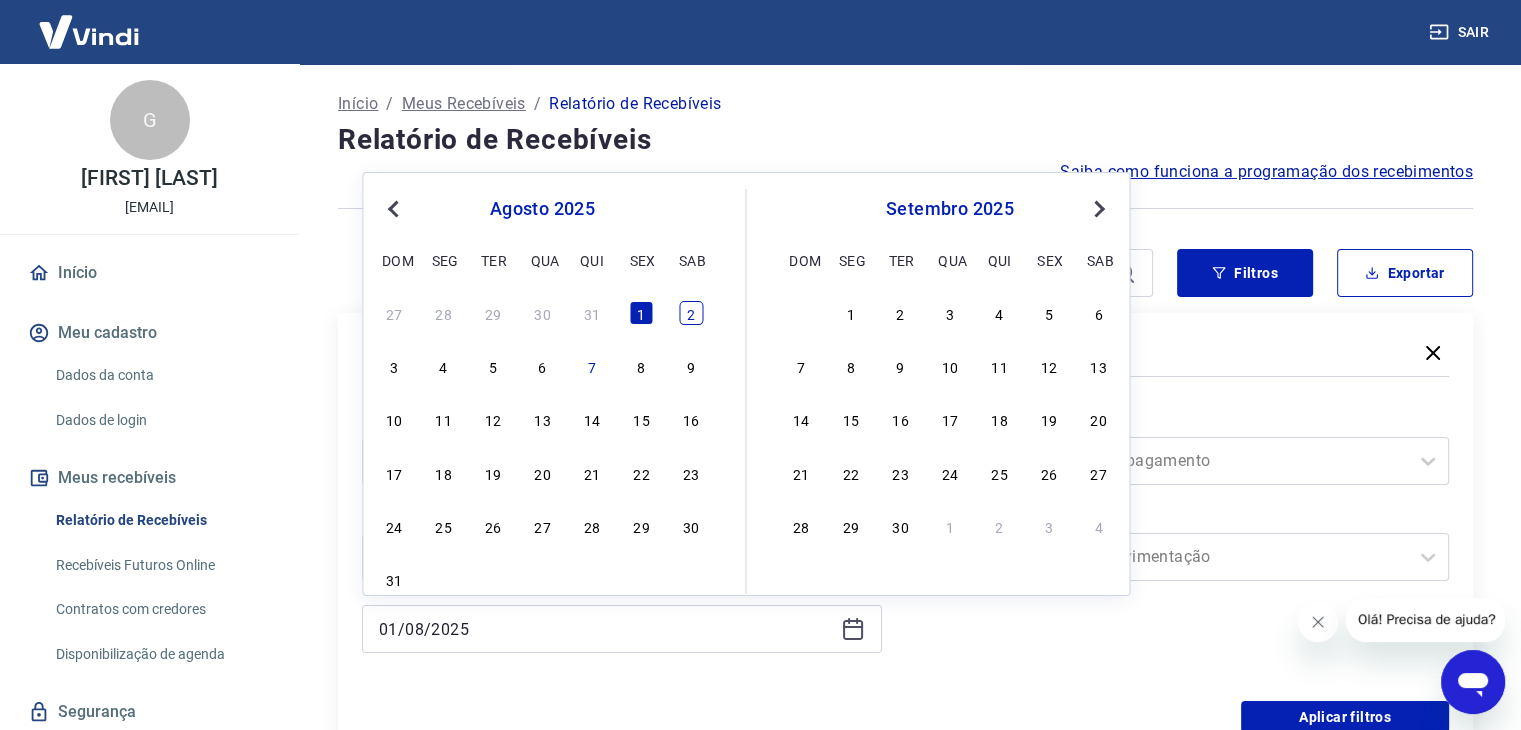 click on "2" at bounding box center [691, 313] 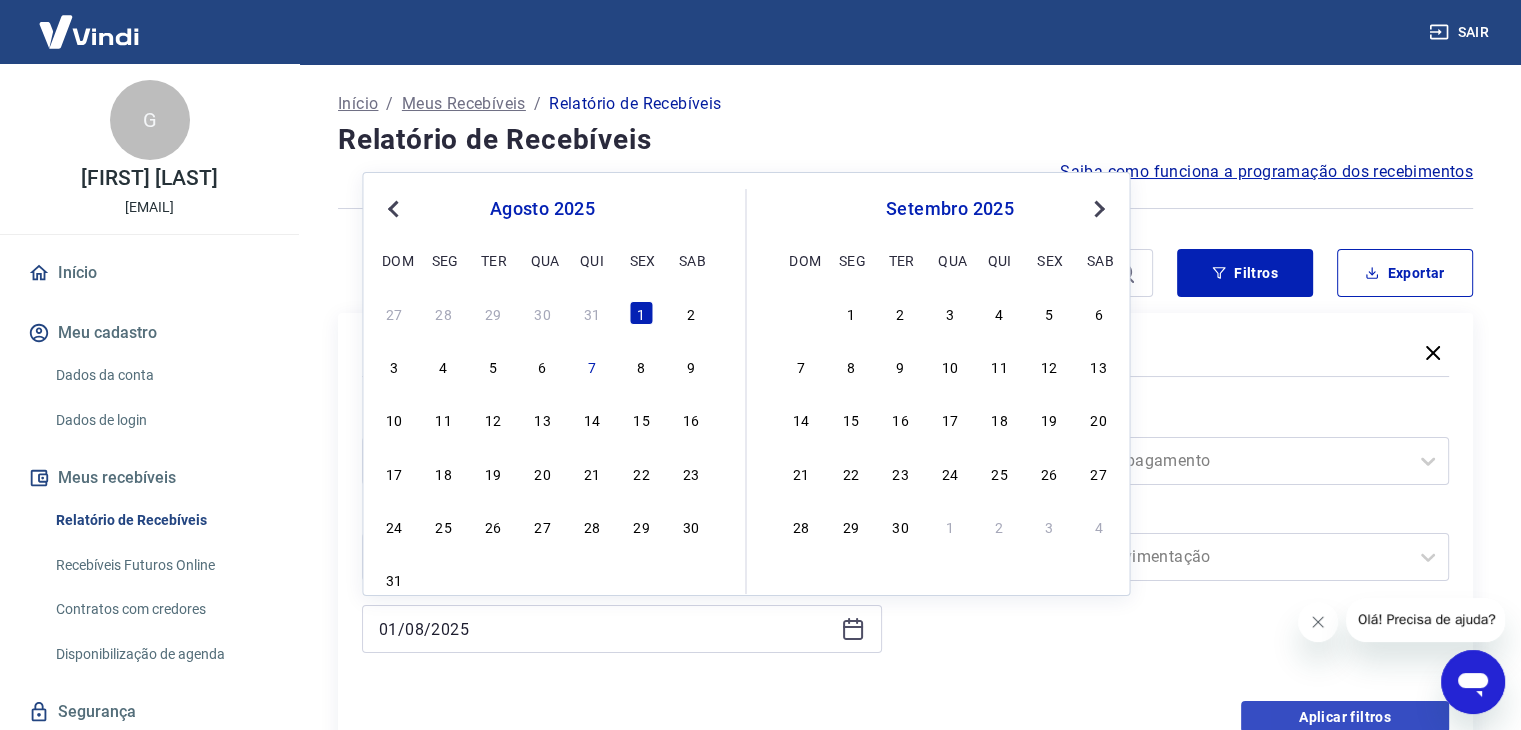 type on "02/08/2025" 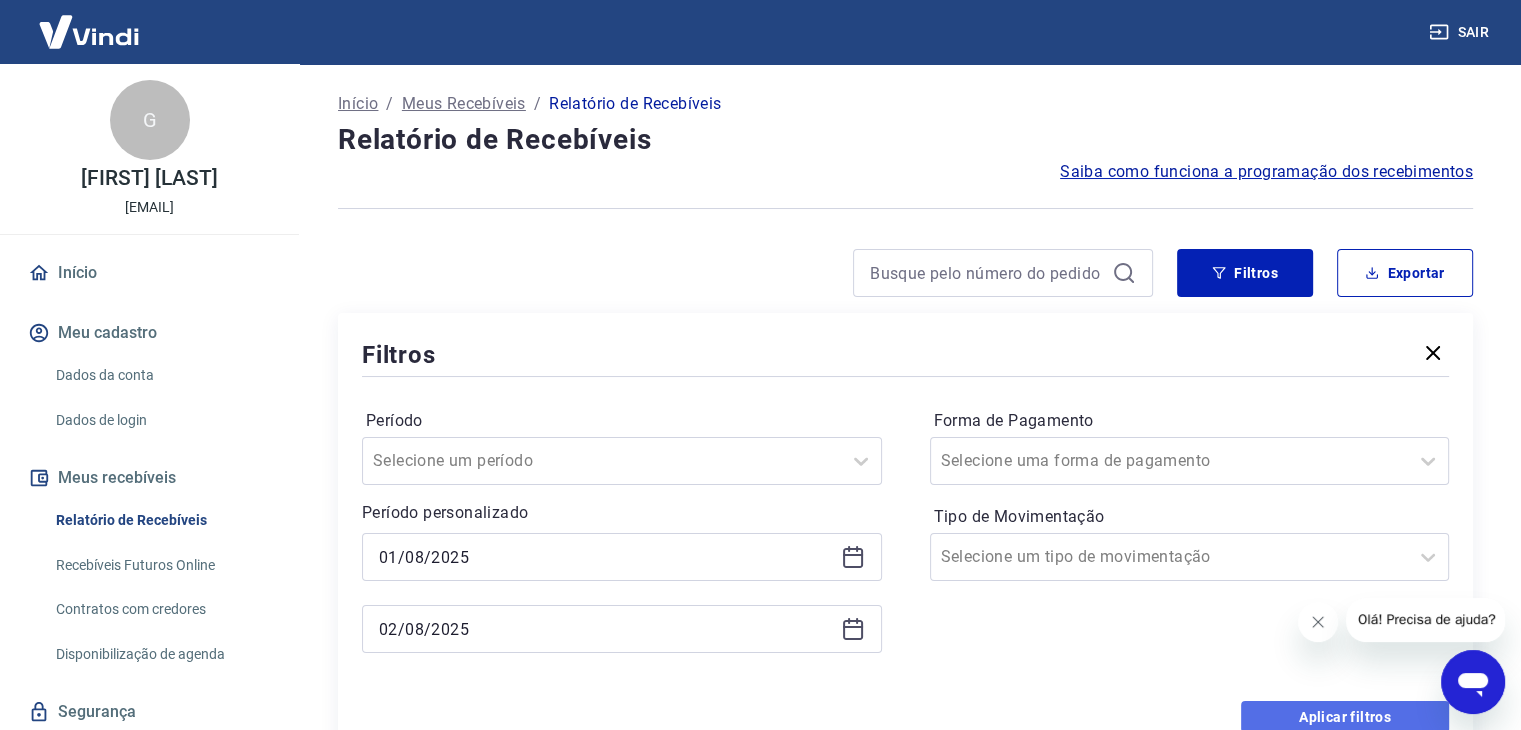 click on "Aplicar filtros" at bounding box center (1345, 717) 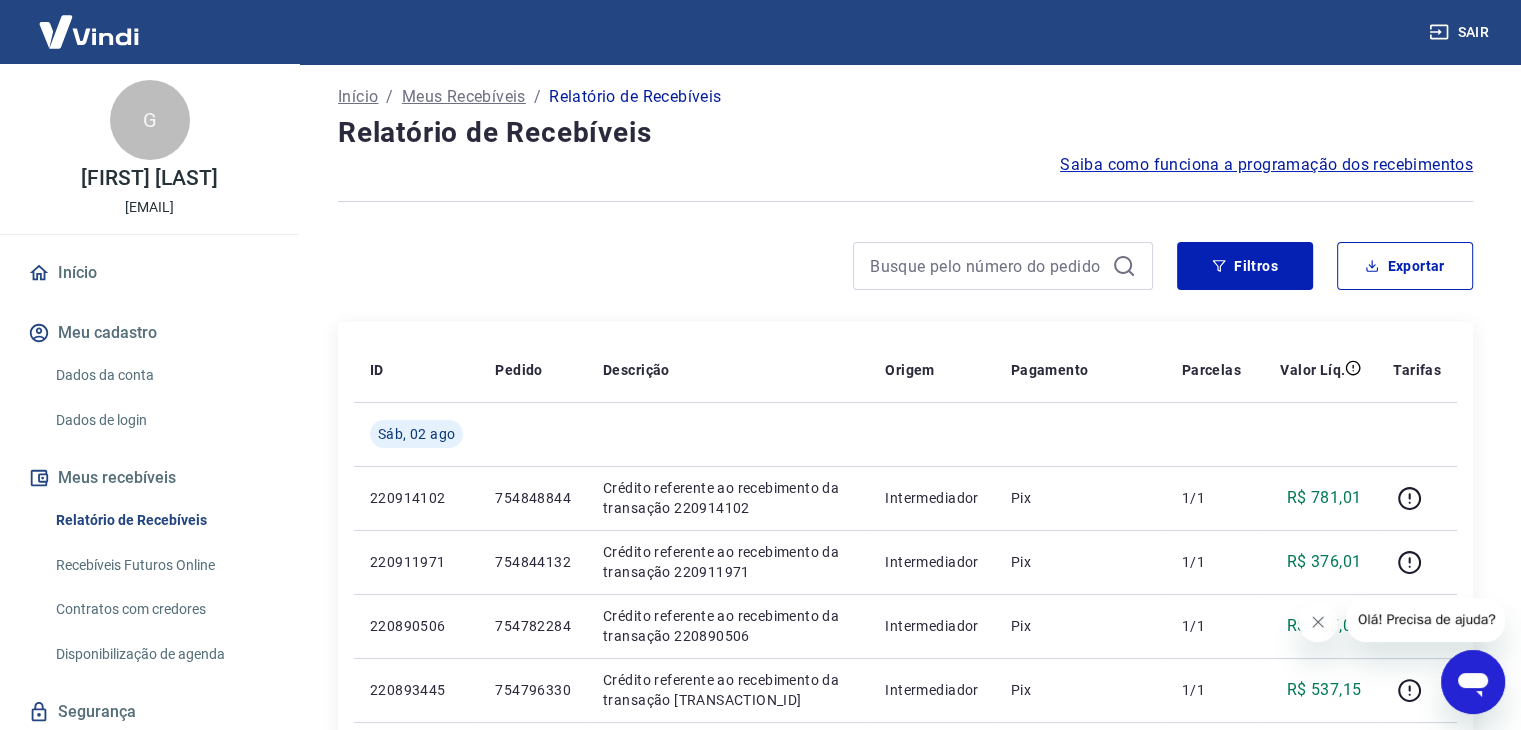 scroll, scrollTop: 0, scrollLeft: 0, axis: both 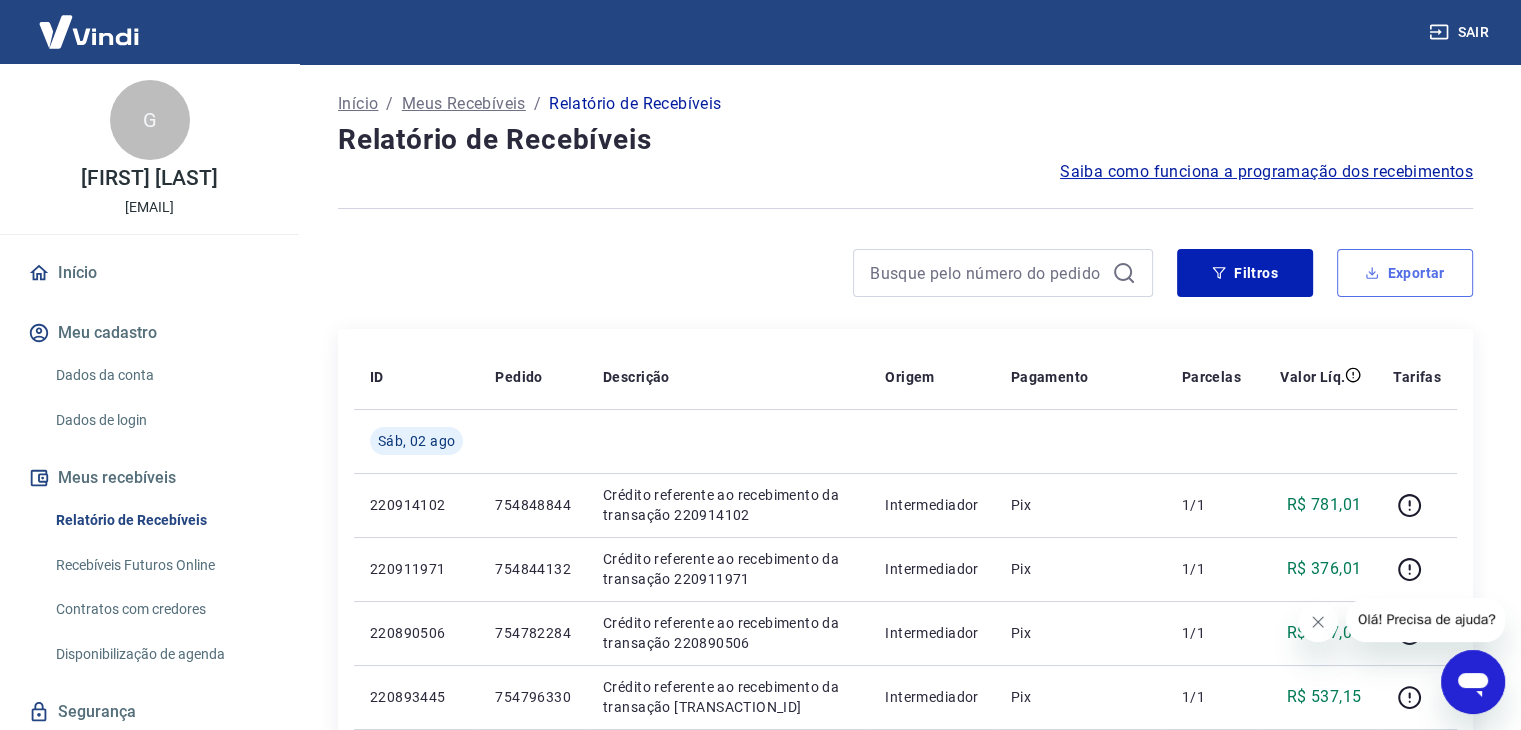 click on "Exportar" at bounding box center (1405, 273) 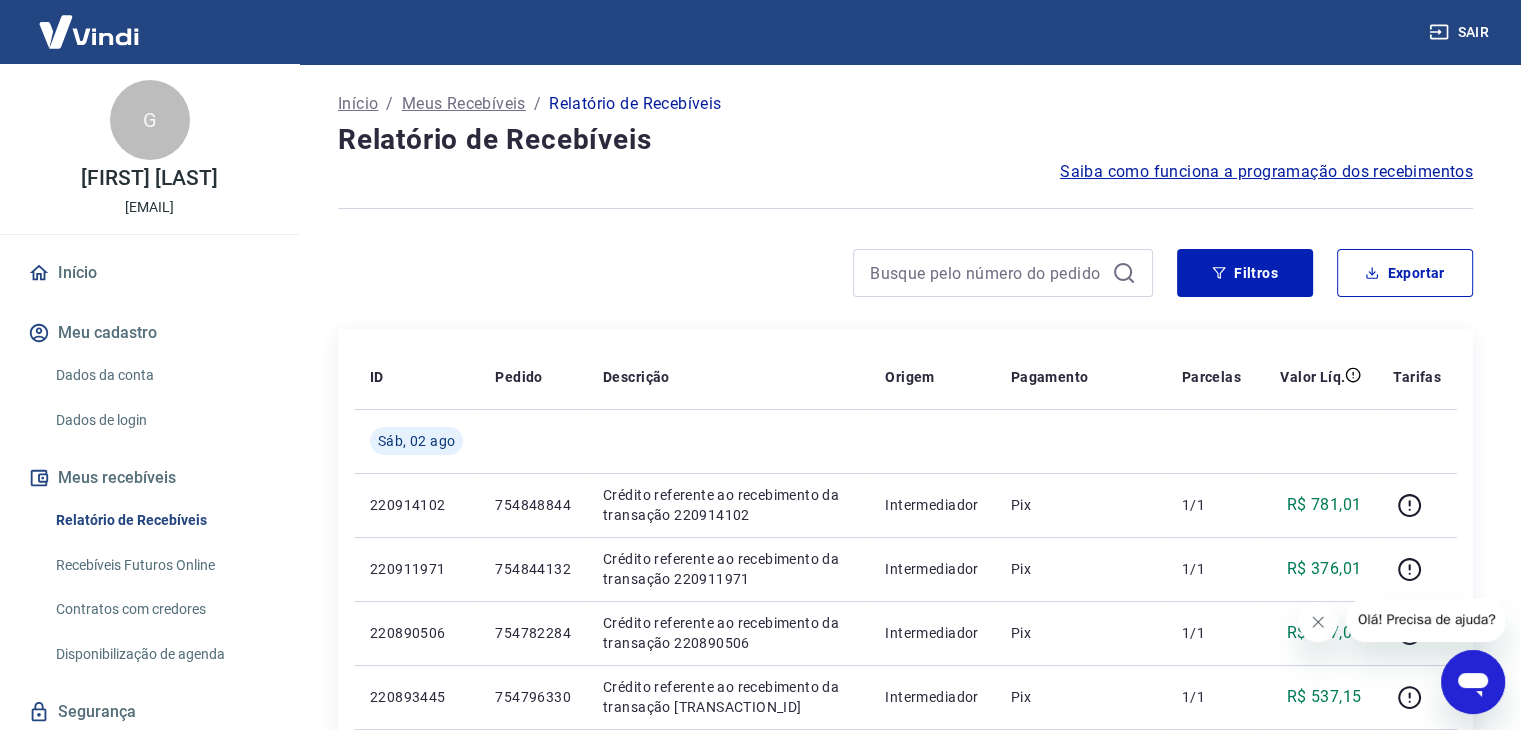 type on "01/08/2025" 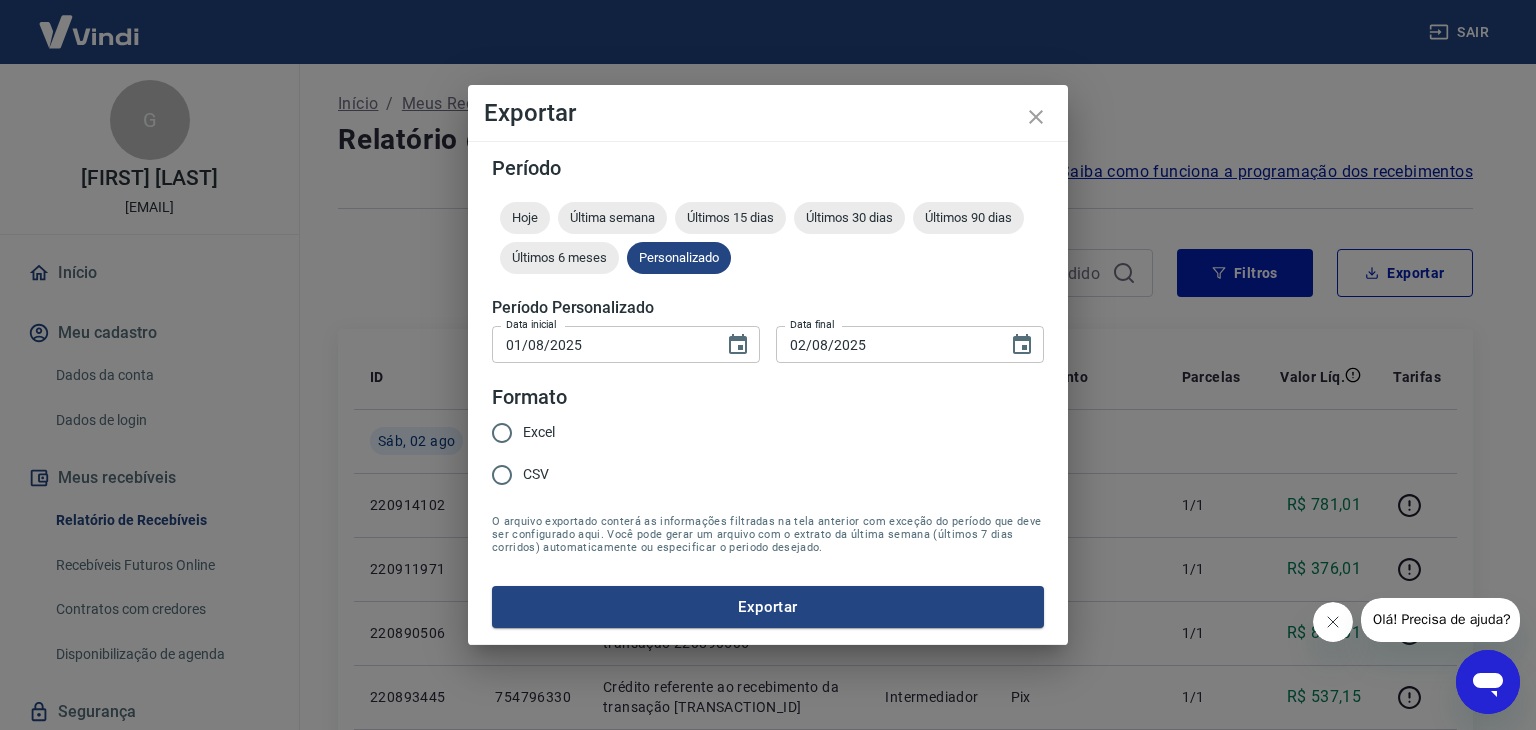 drag, startPoint x: 532, startPoint y: 448, endPoint x: 530, endPoint y: 438, distance: 10.198039 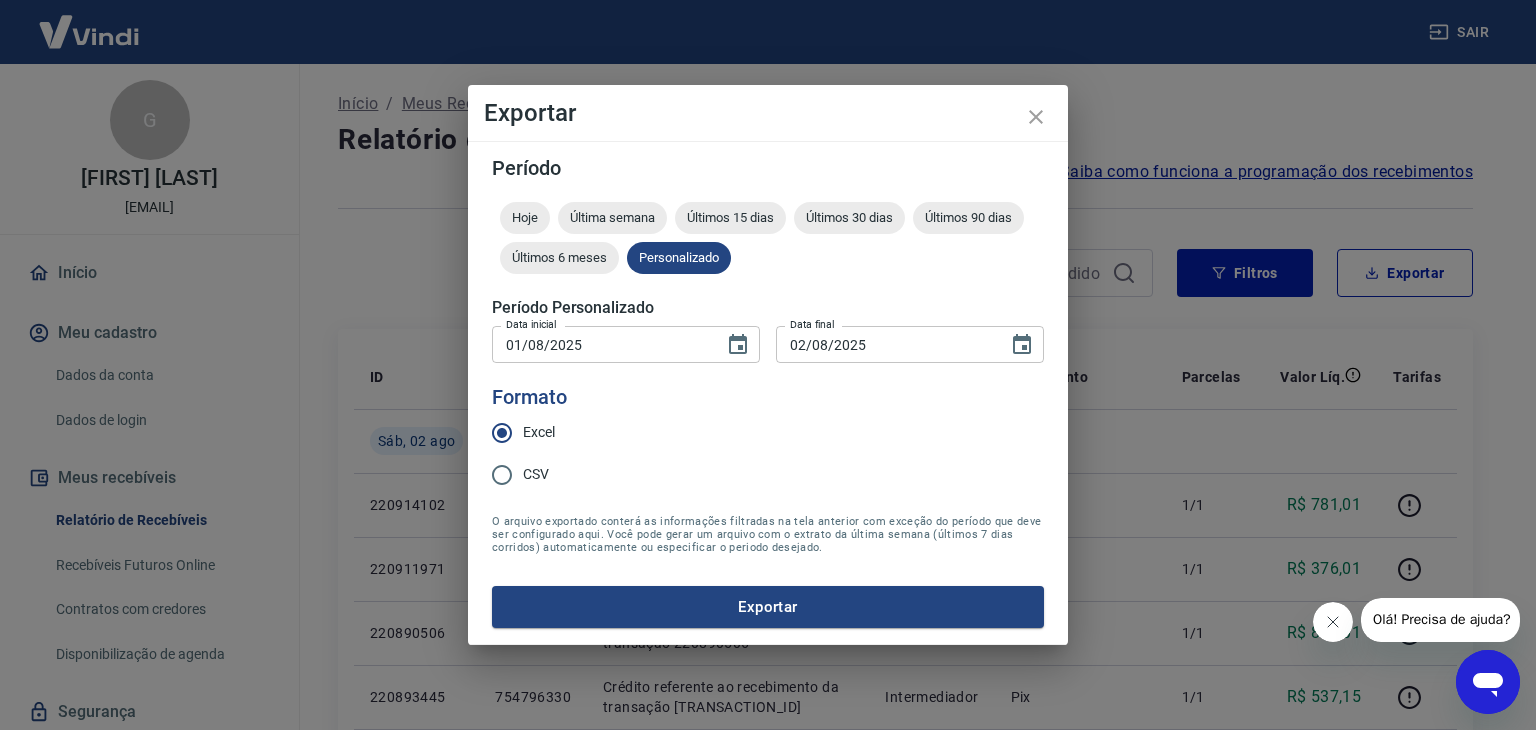 click on "Período   Hoje Última semana Últimos 15 dias Últimos 30 dias Últimos 90 dias Últimos 6 meses Personalizado Período Personalizado Data inicial 01/08/2025 Data inicial Data final 02/08/2025 Data final Formato Excel CSV O arquivo exportado conterá as informações filtradas na tela anterior com exceção do período que deve ser configurado aqui. Você pode gerar um arquivo com o extrato da última semana (últimos 7 dias corridos) automaticamente ou especificar o periodo desejado. Exportar" at bounding box center (768, 393) 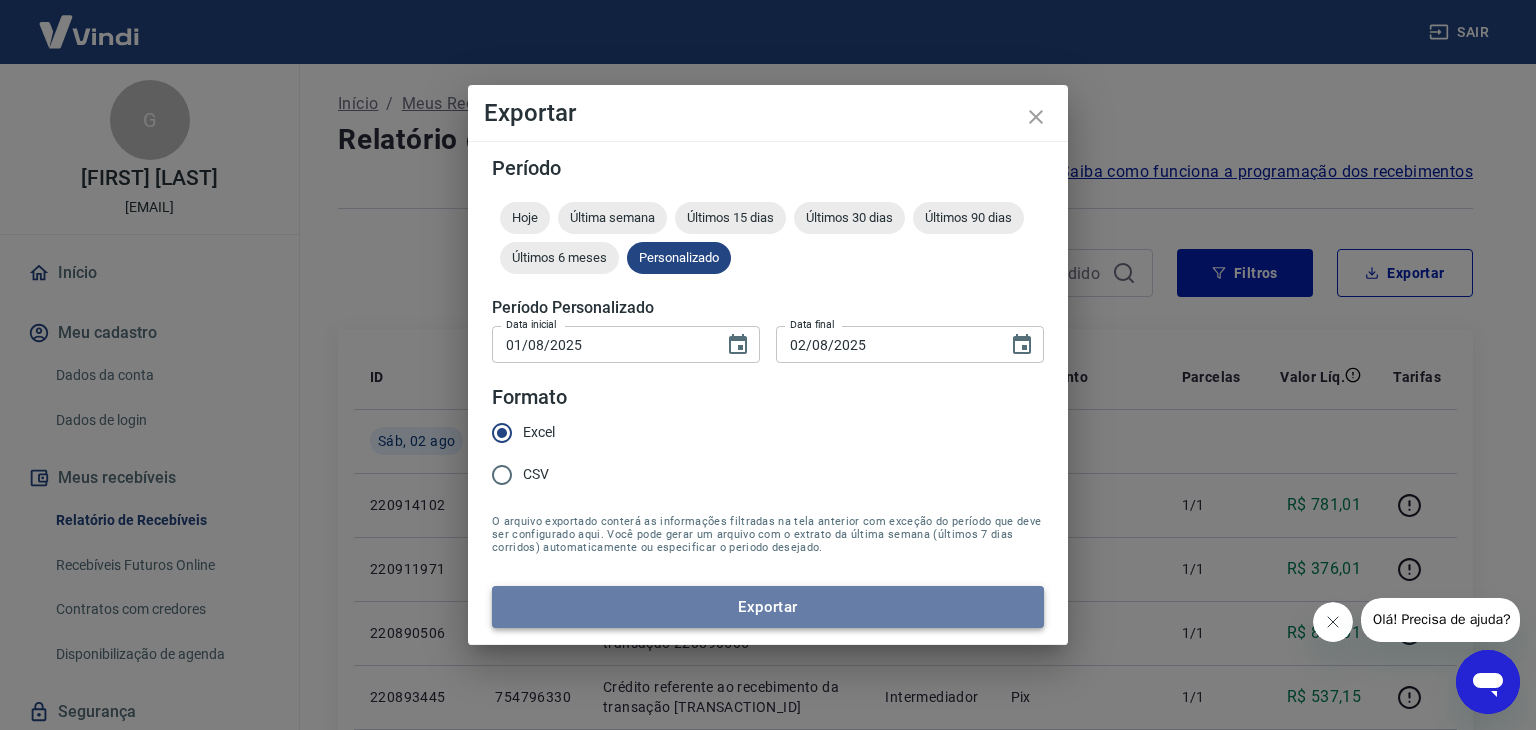 click on "Exportar" at bounding box center [768, 607] 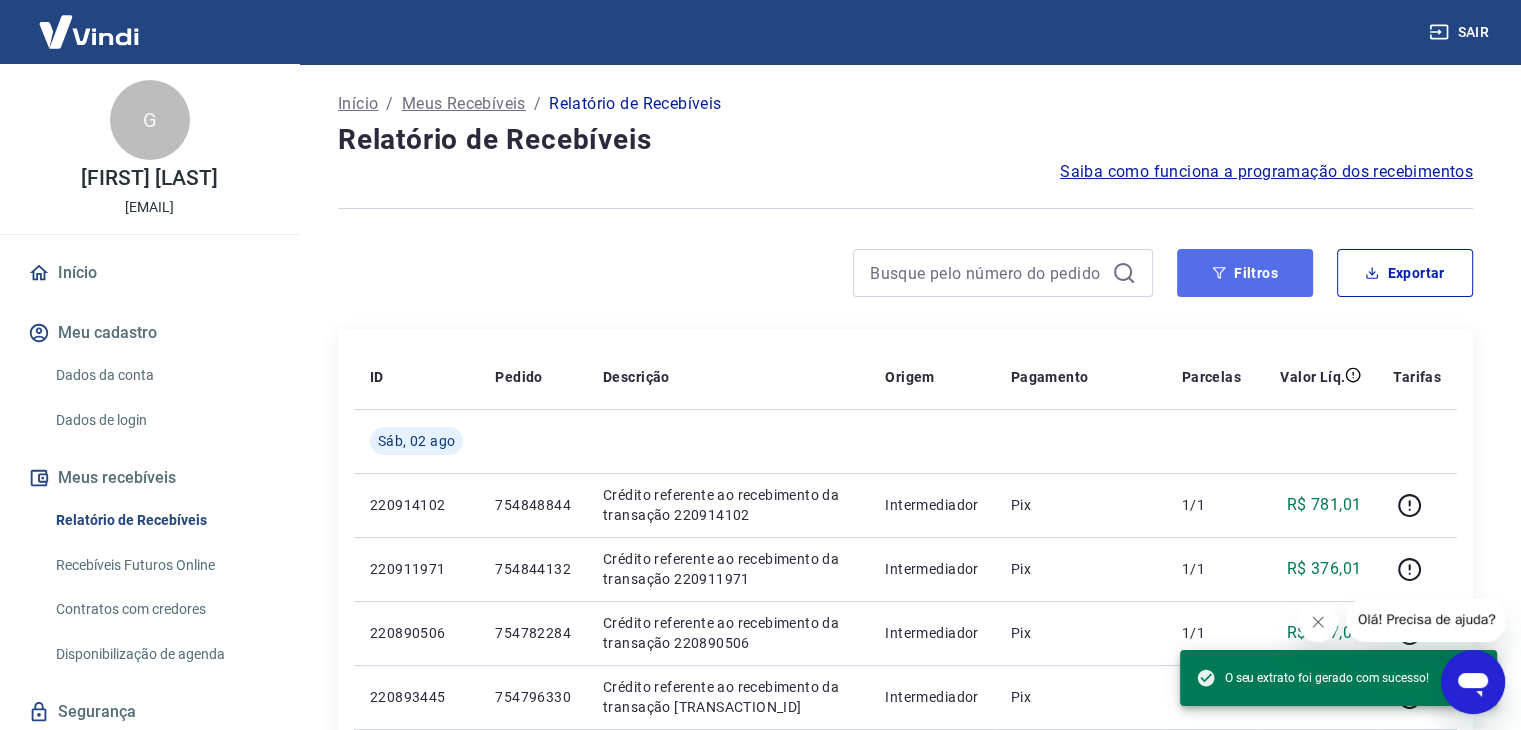 click on "Filtros" at bounding box center (1245, 273) 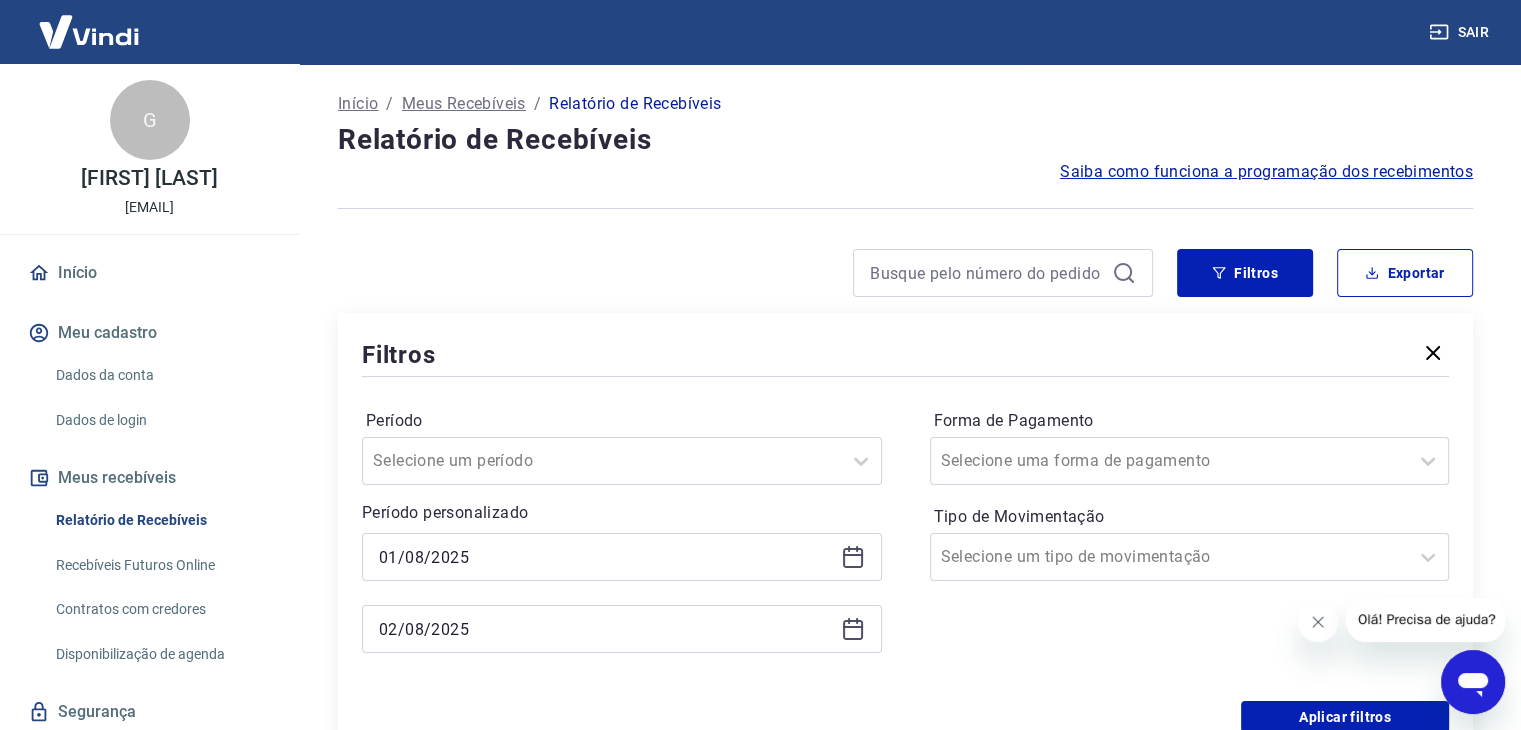 click on "01/08/2025" at bounding box center (622, 557) 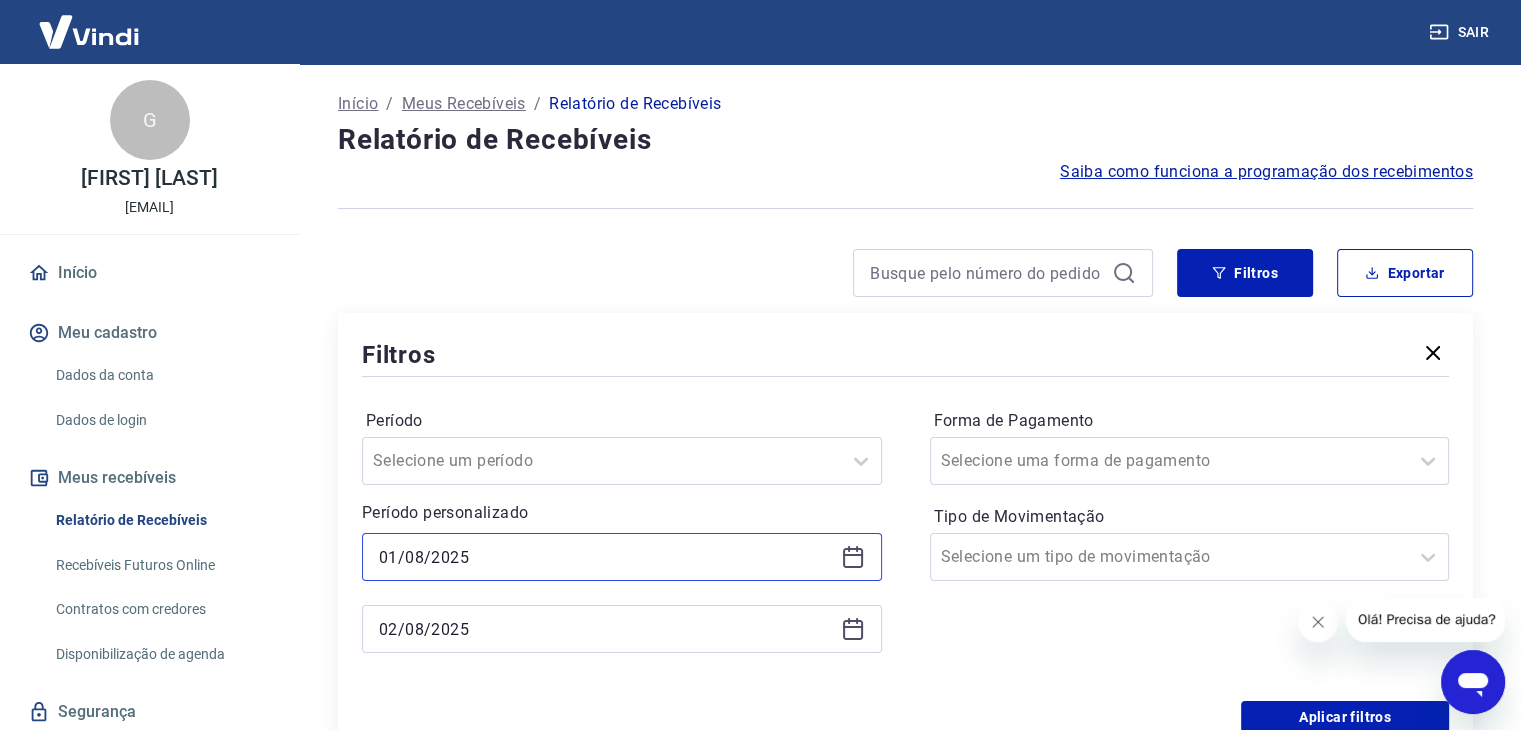 click on "01/08/2025" at bounding box center [606, 557] 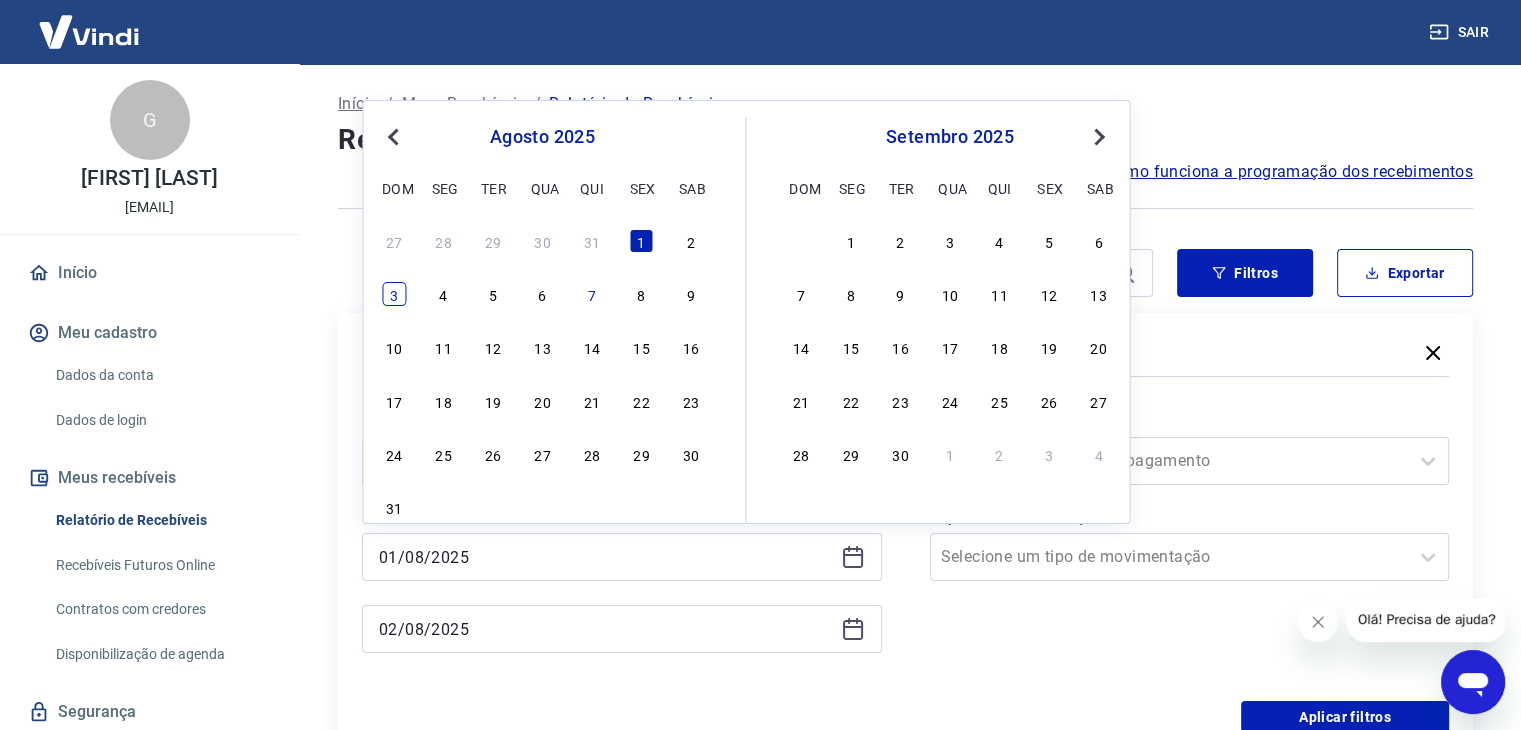 click on "3" at bounding box center (394, 294) 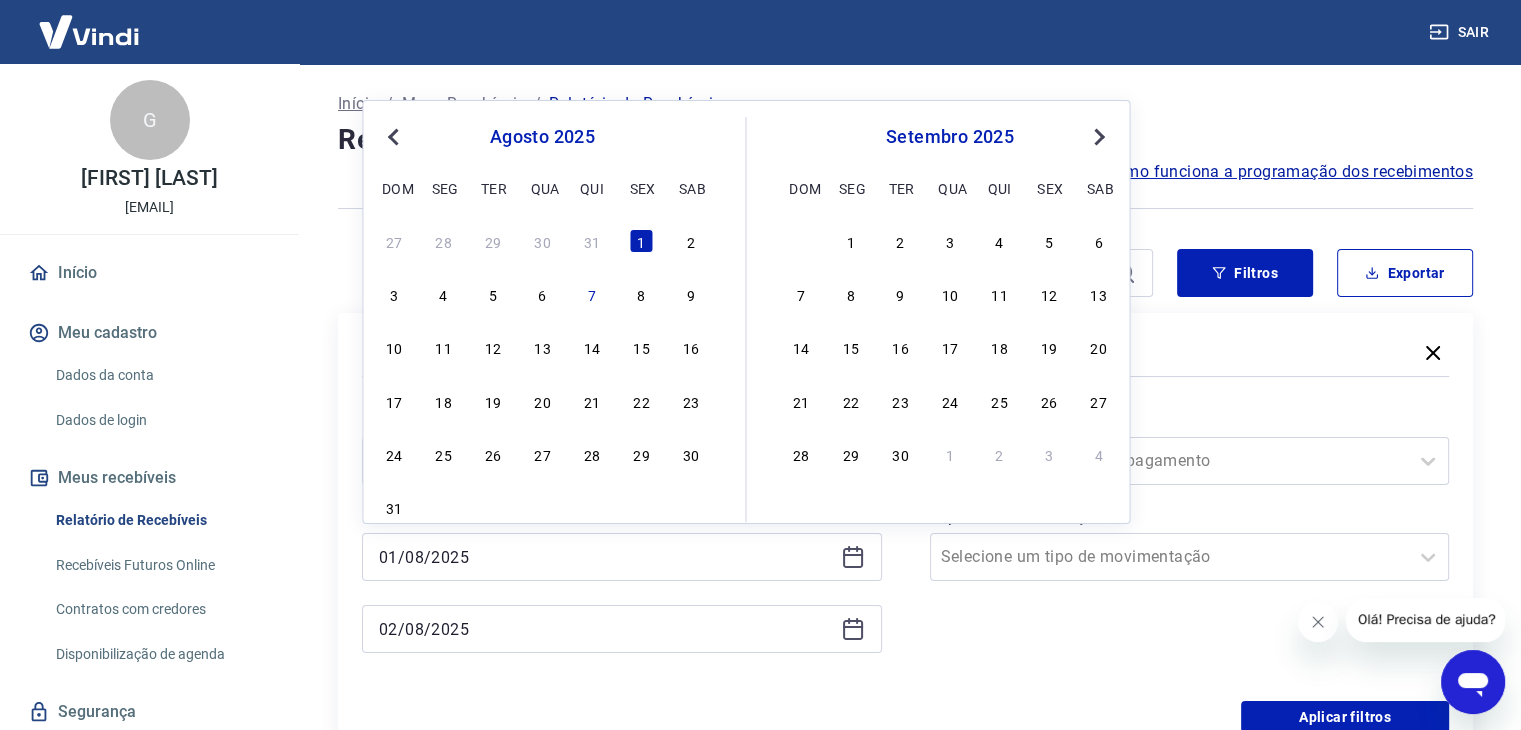 type on "03/08/2025" 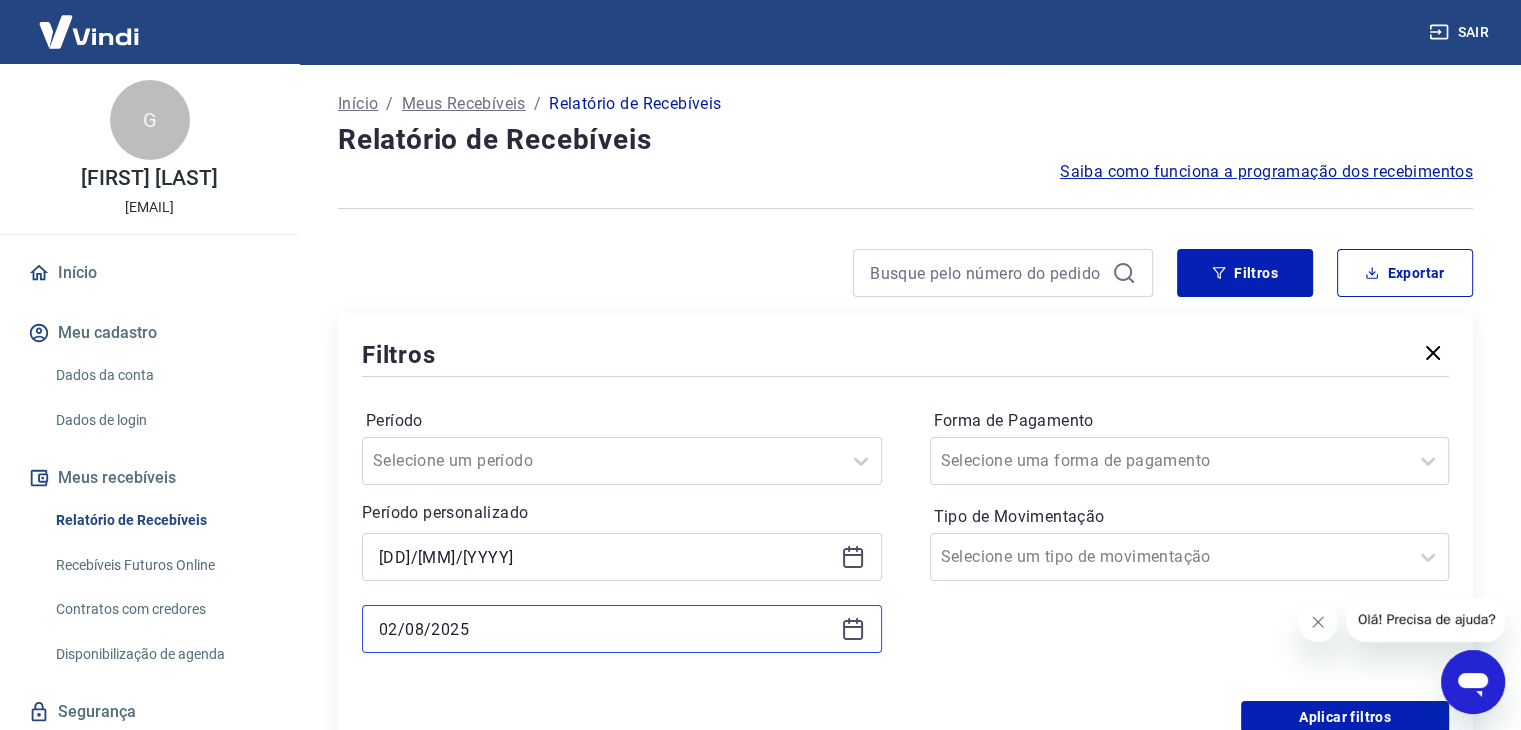 click on "02/08/2025" at bounding box center (606, 629) 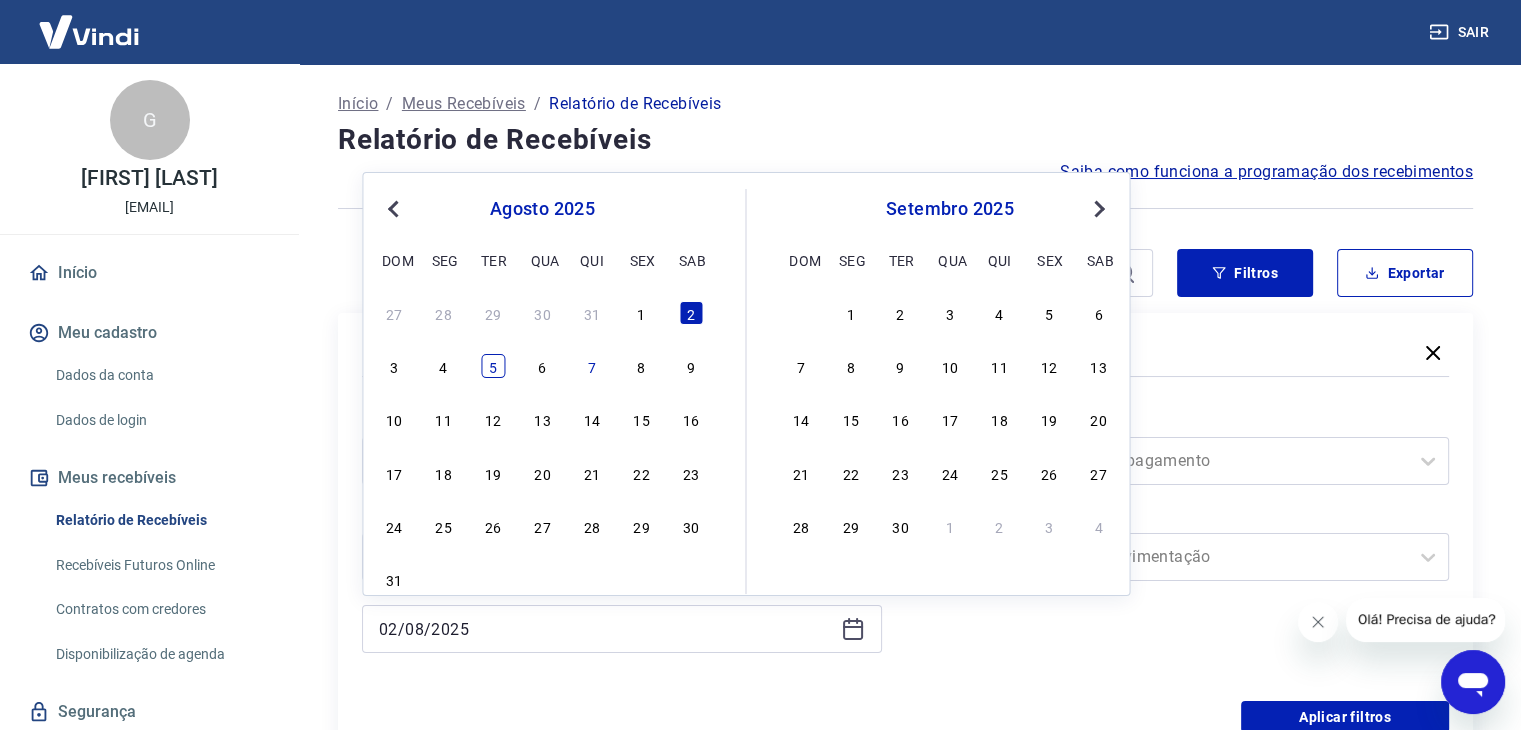 click on "5" at bounding box center [493, 366] 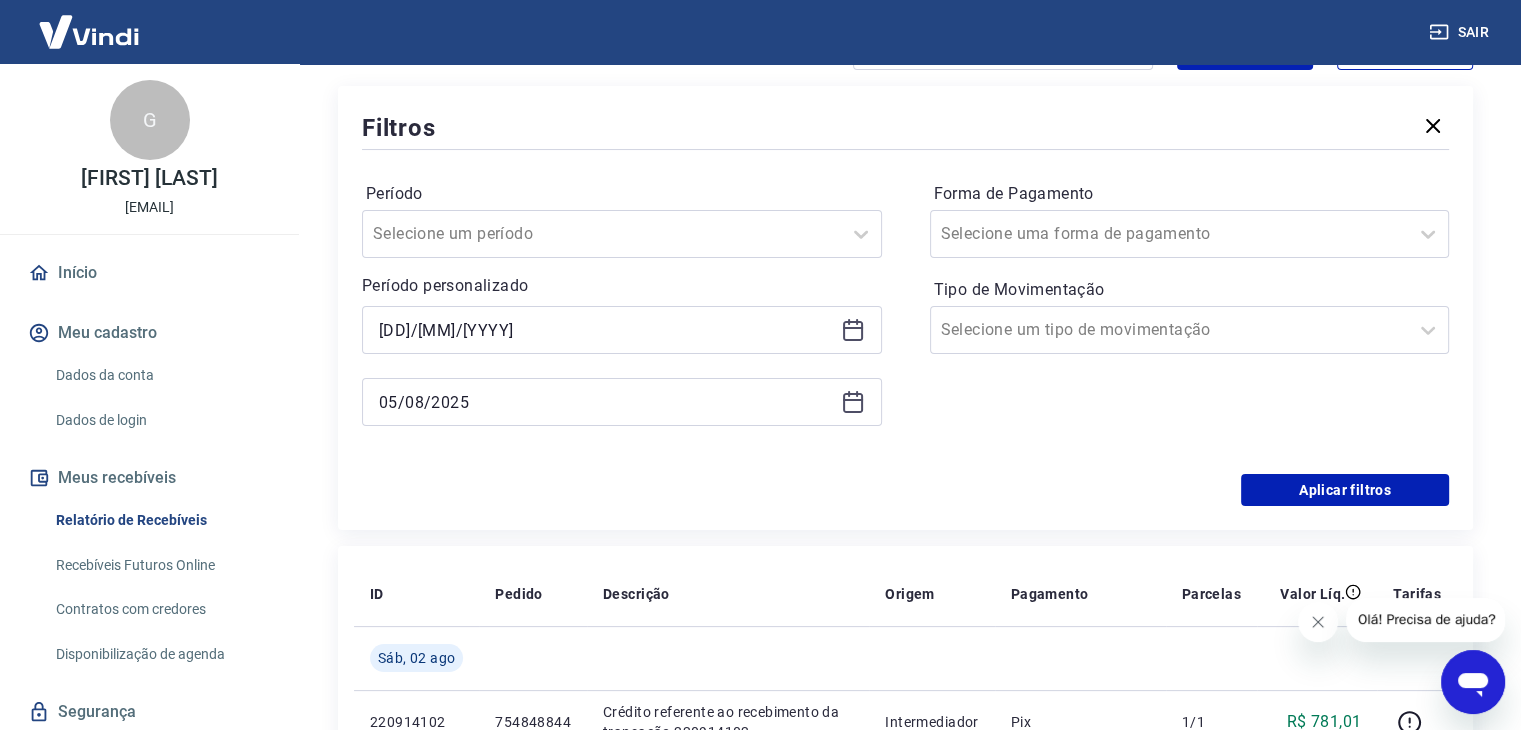 scroll, scrollTop: 300, scrollLeft: 0, axis: vertical 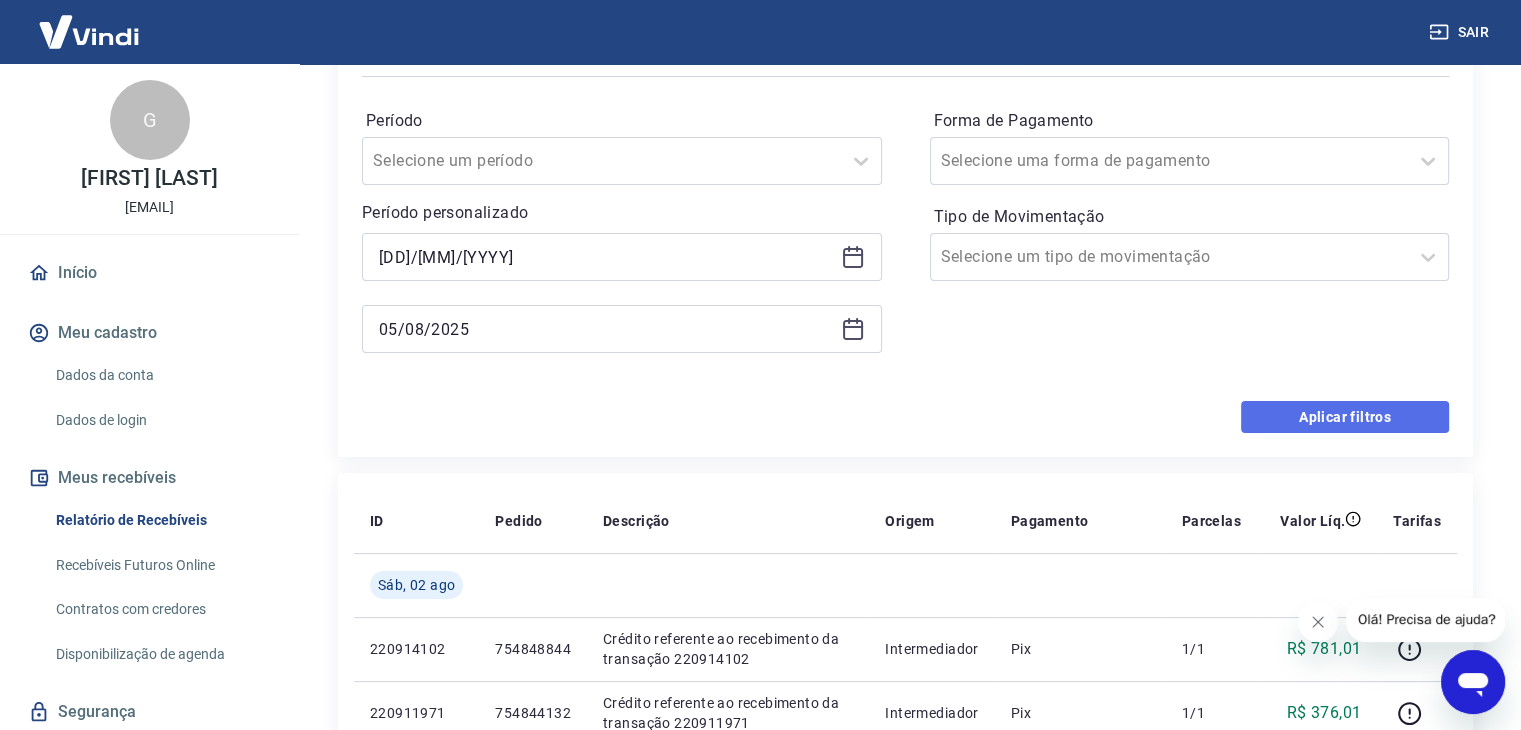 click on "Aplicar filtros" at bounding box center (1345, 417) 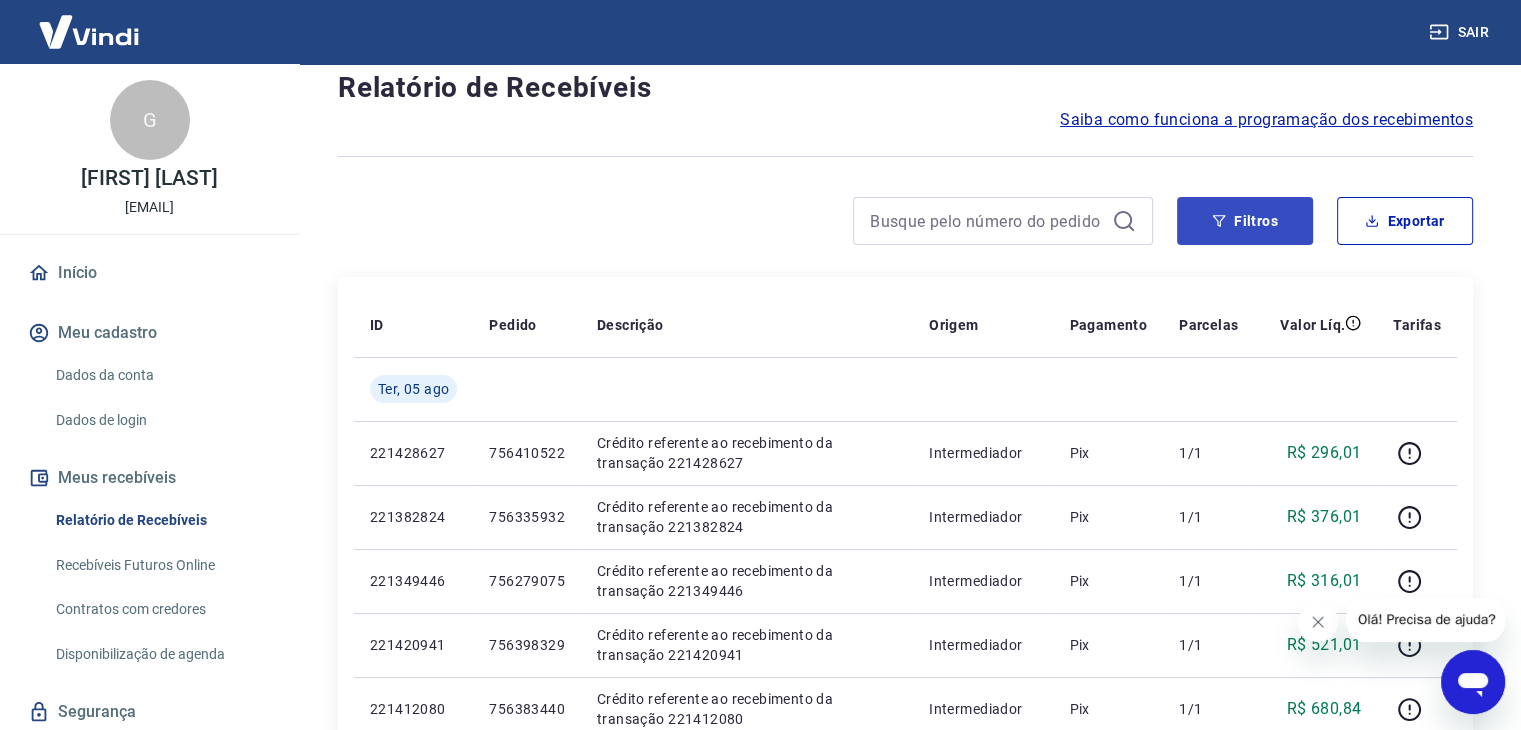 scroll, scrollTop: 51, scrollLeft: 0, axis: vertical 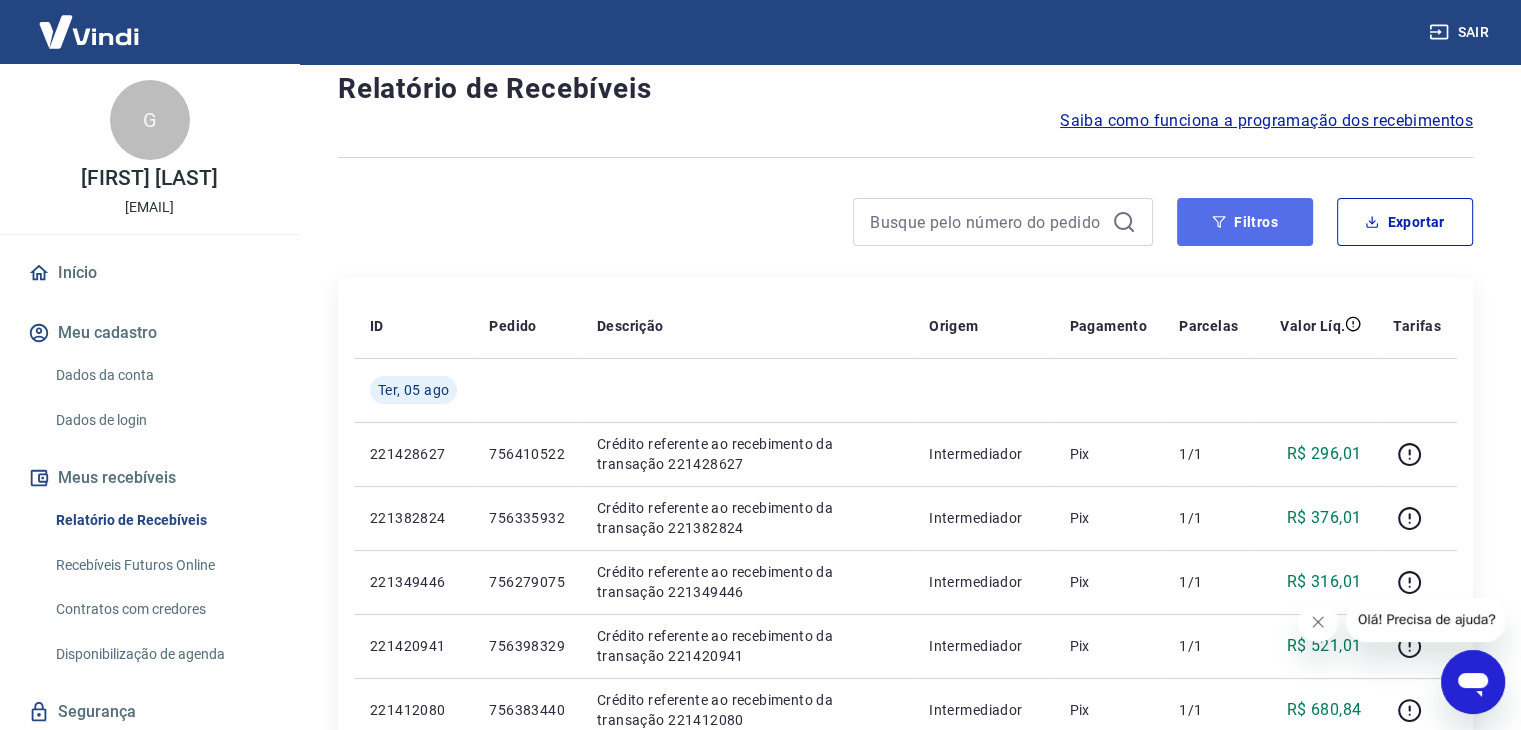 click on "Filtros" at bounding box center (1245, 222) 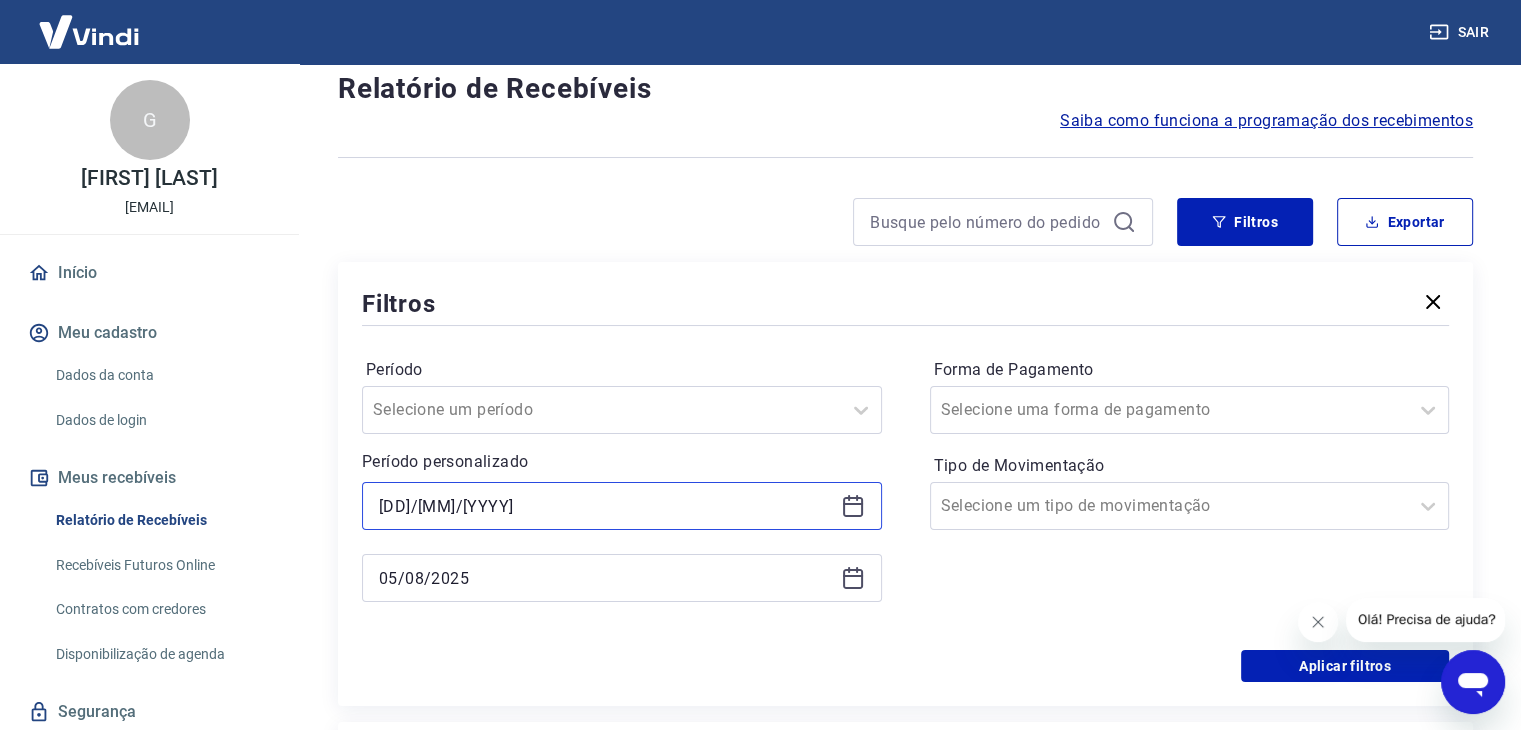click on "03/08/2025" at bounding box center (606, 506) 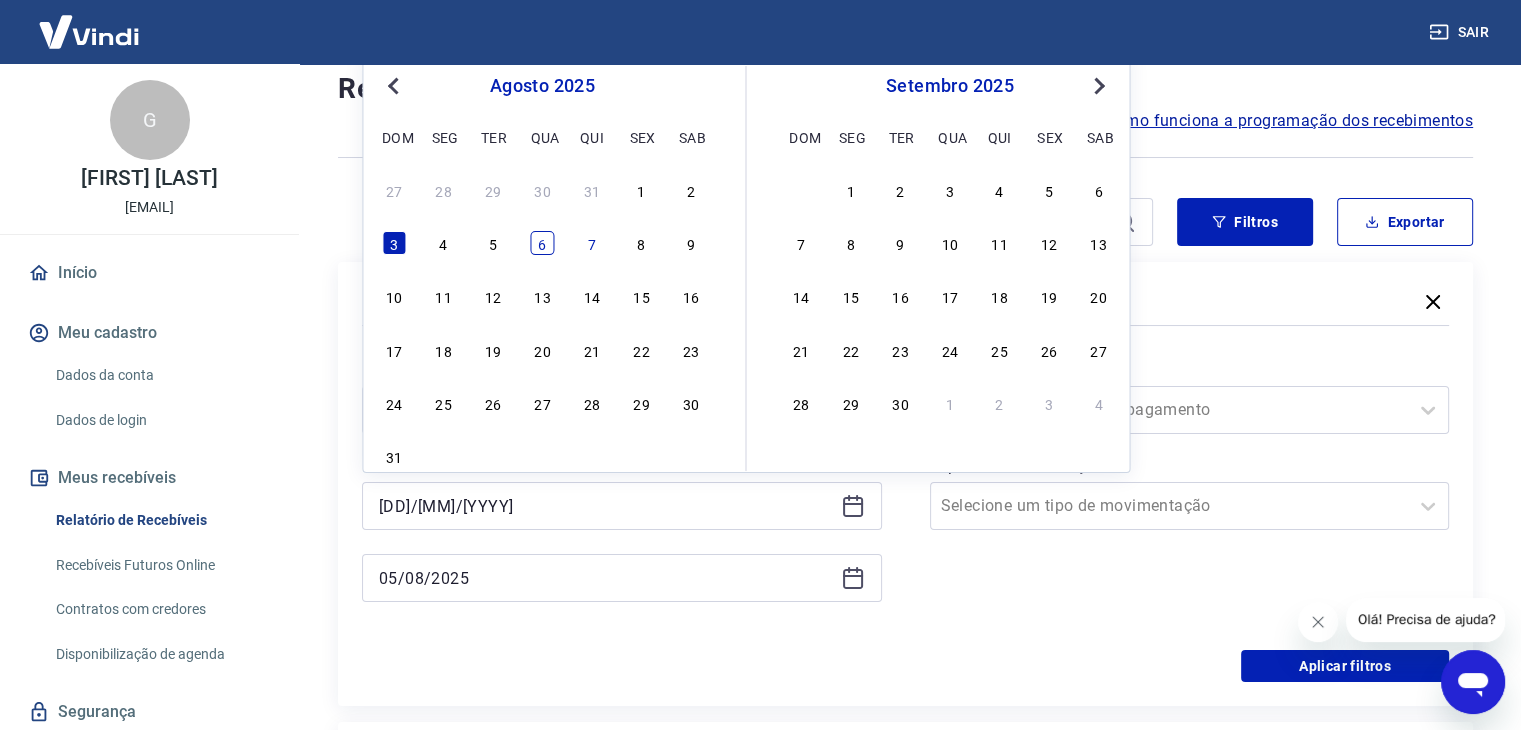 click on "6" at bounding box center (542, 243) 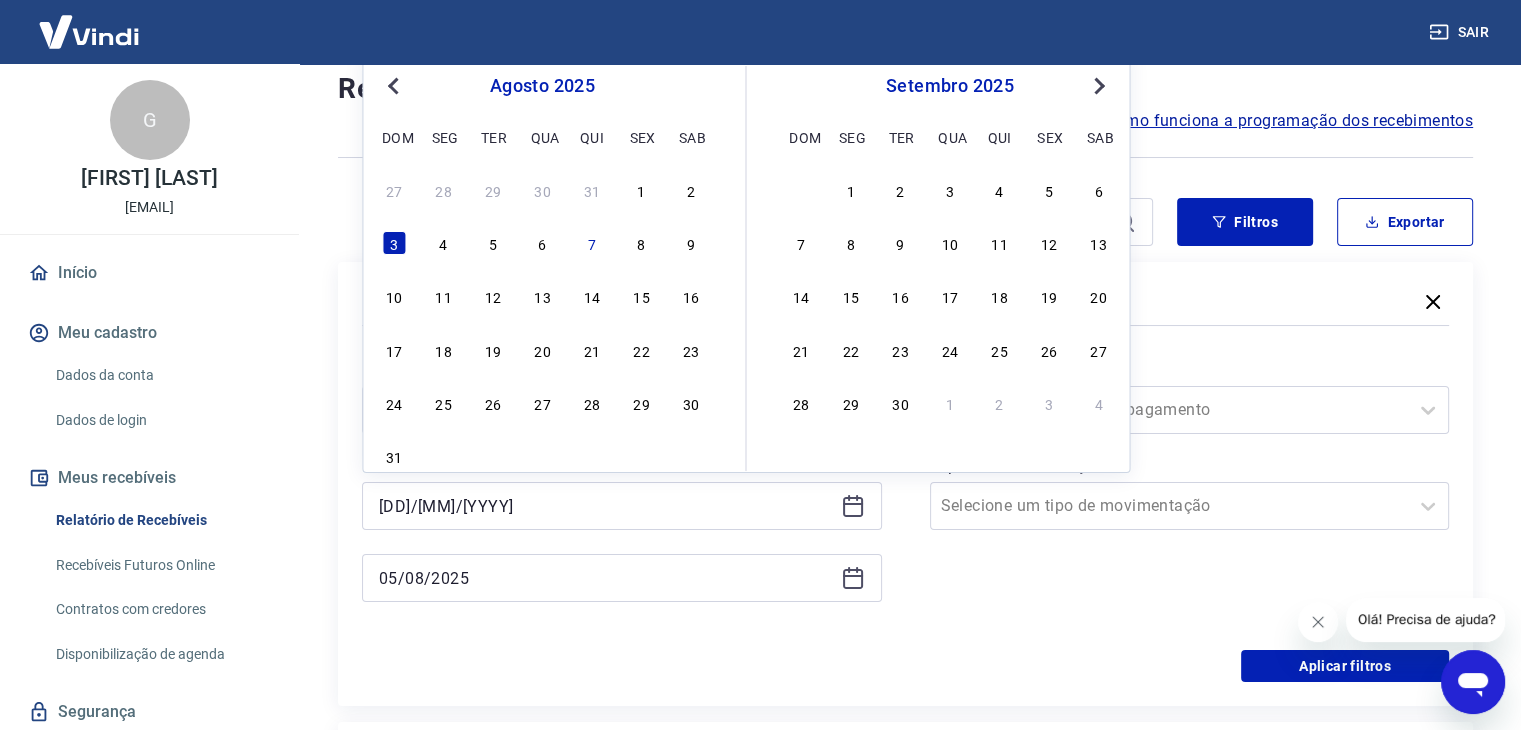 type on "06/08/2025" 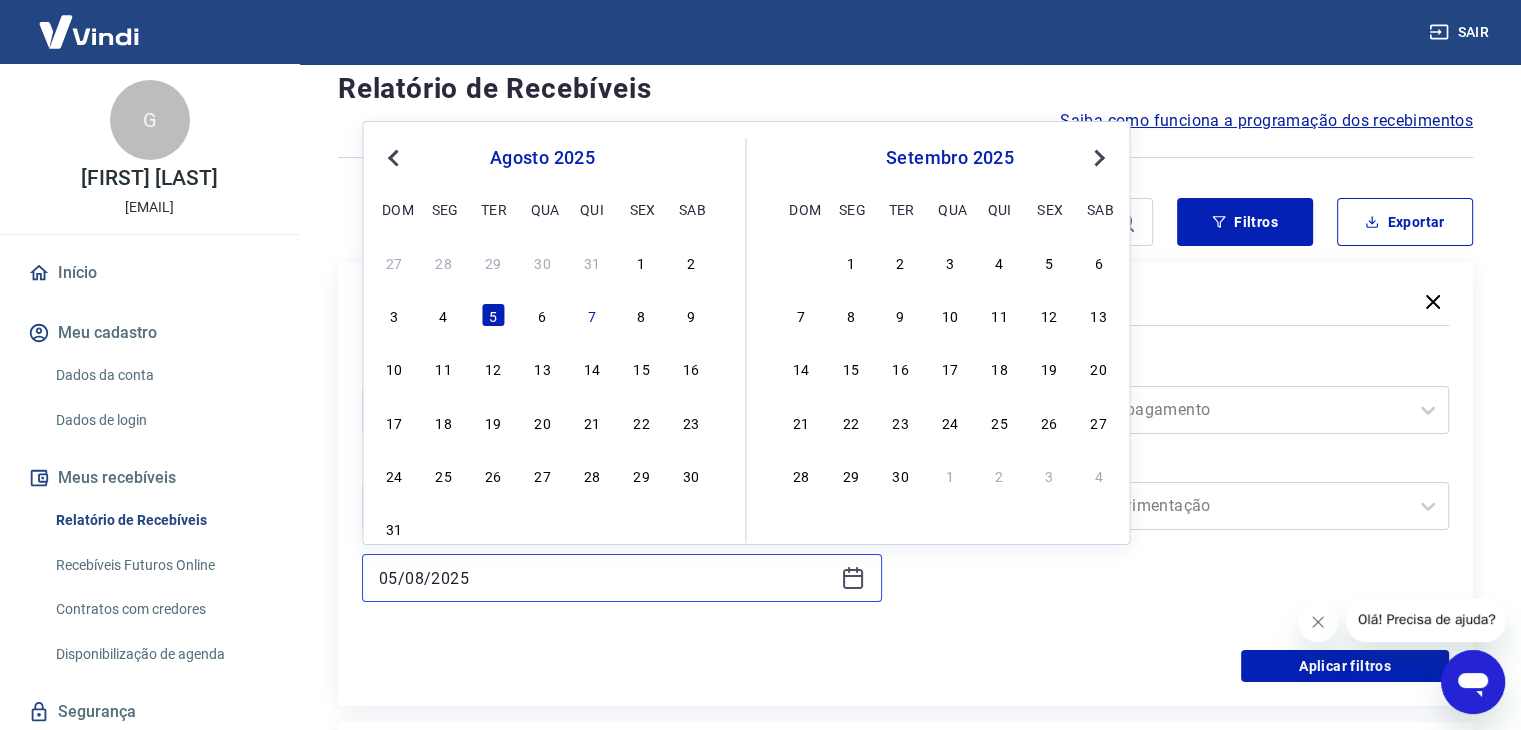 click on "05/08/2025" at bounding box center (606, 578) 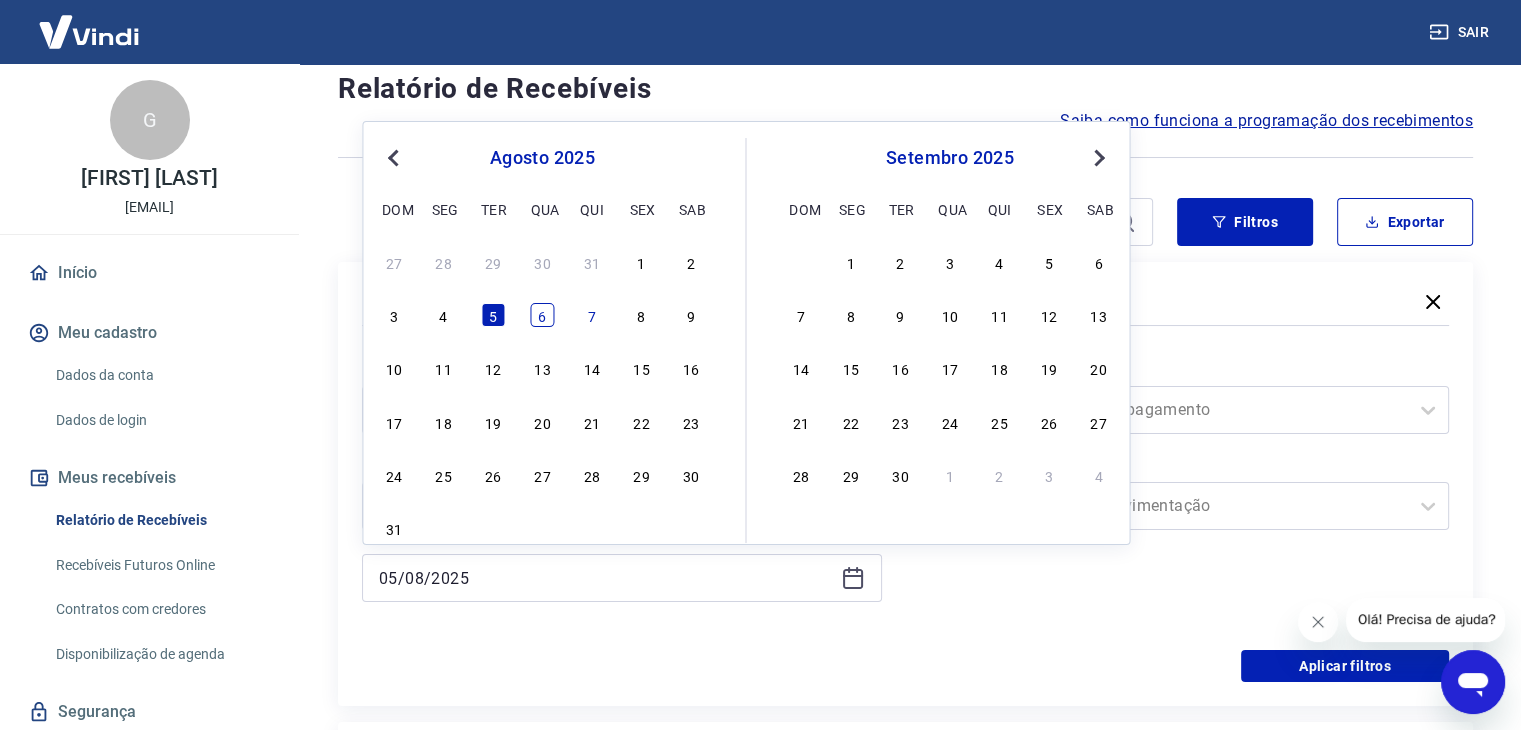 click on "6" at bounding box center [542, 315] 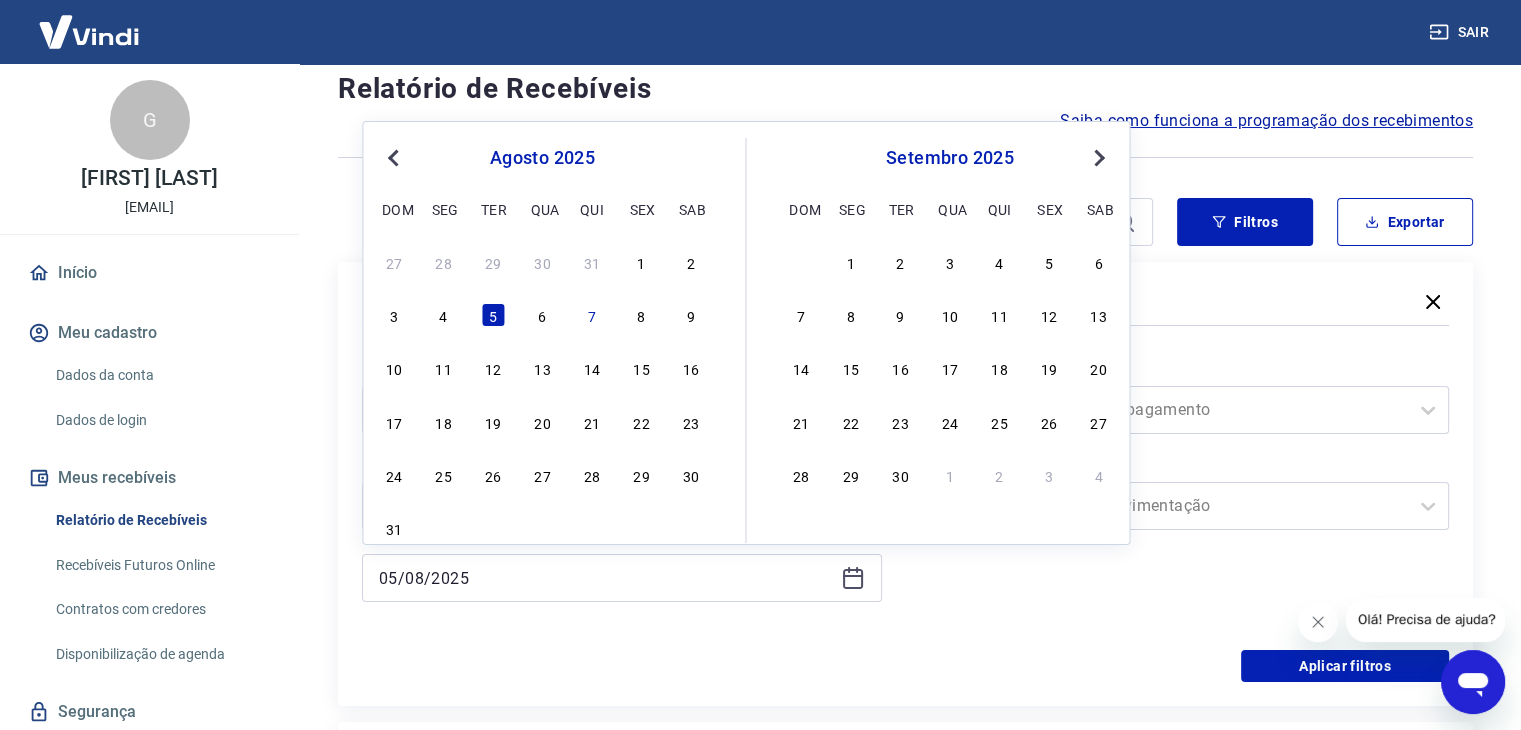 type on "06/08/2025" 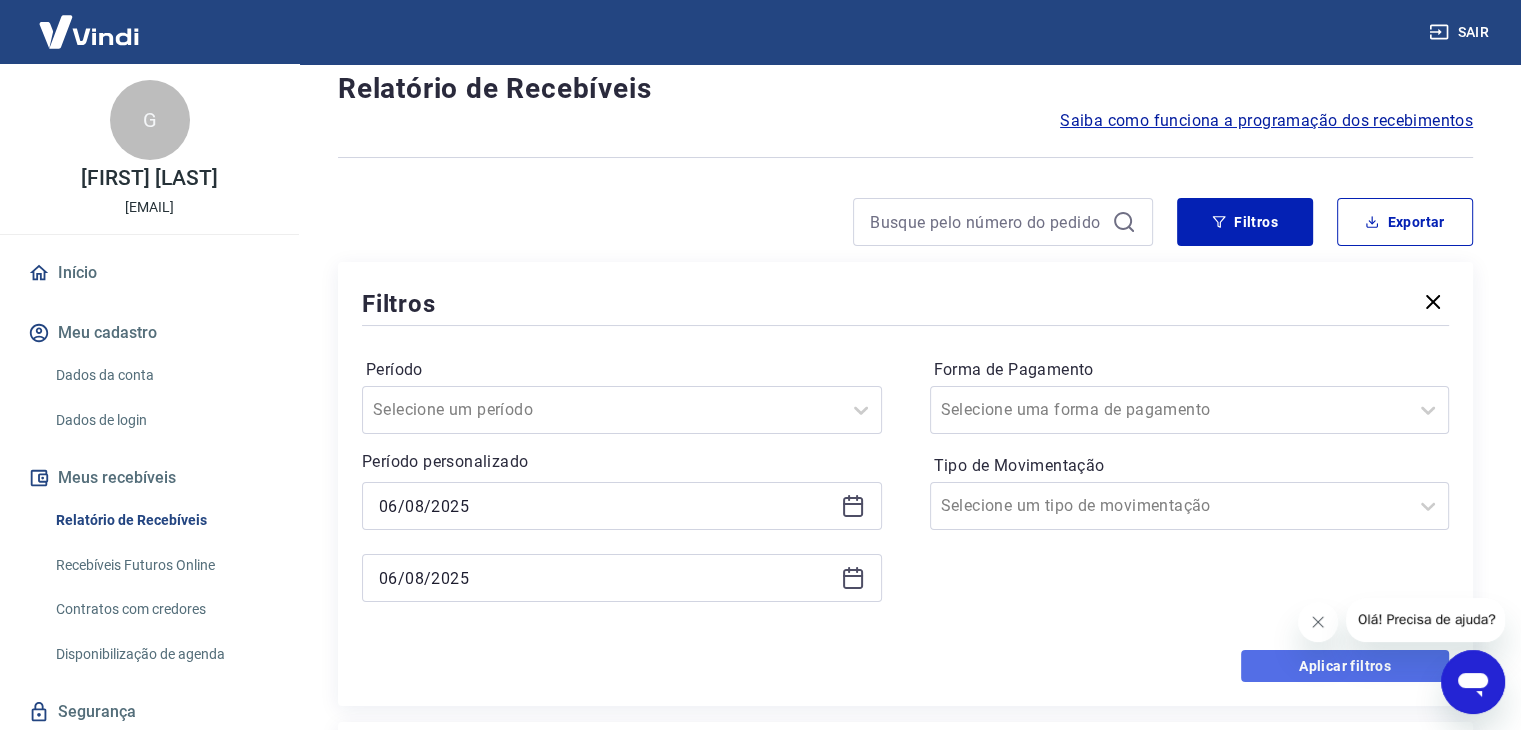 click on "Aplicar filtros" at bounding box center [1345, 666] 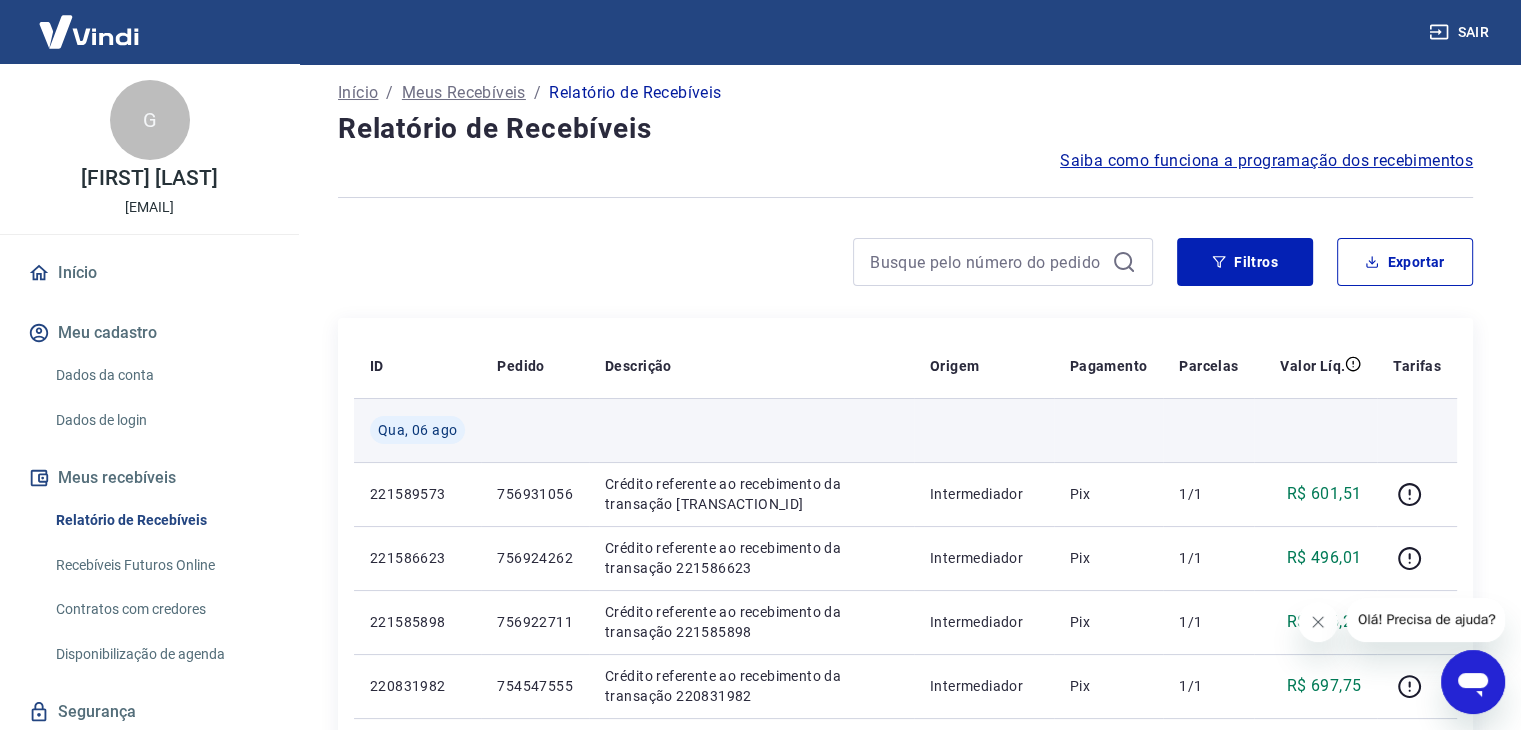 scroll, scrollTop: 0, scrollLeft: 0, axis: both 